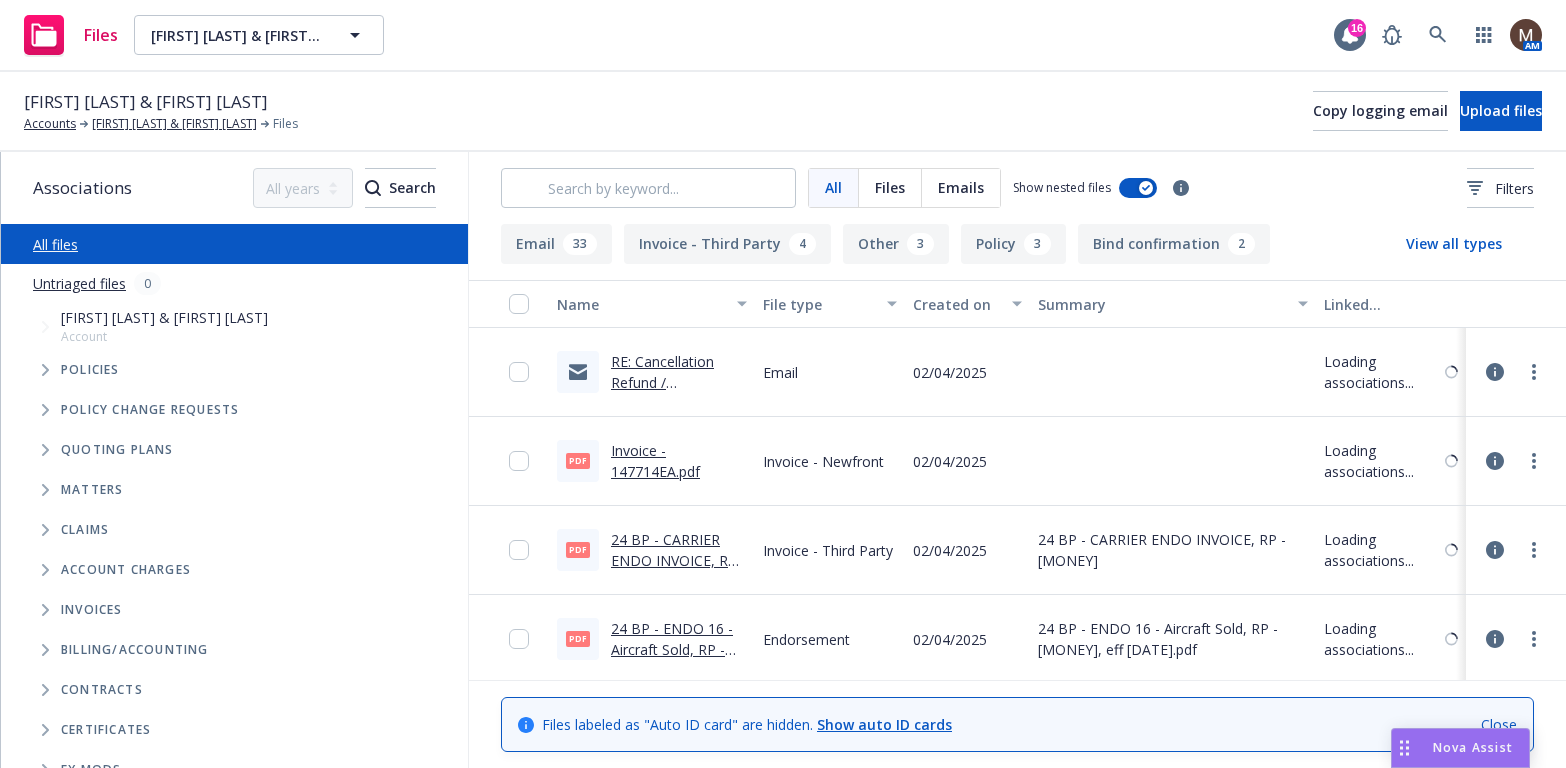 scroll, scrollTop: 0, scrollLeft: 0, axis: both 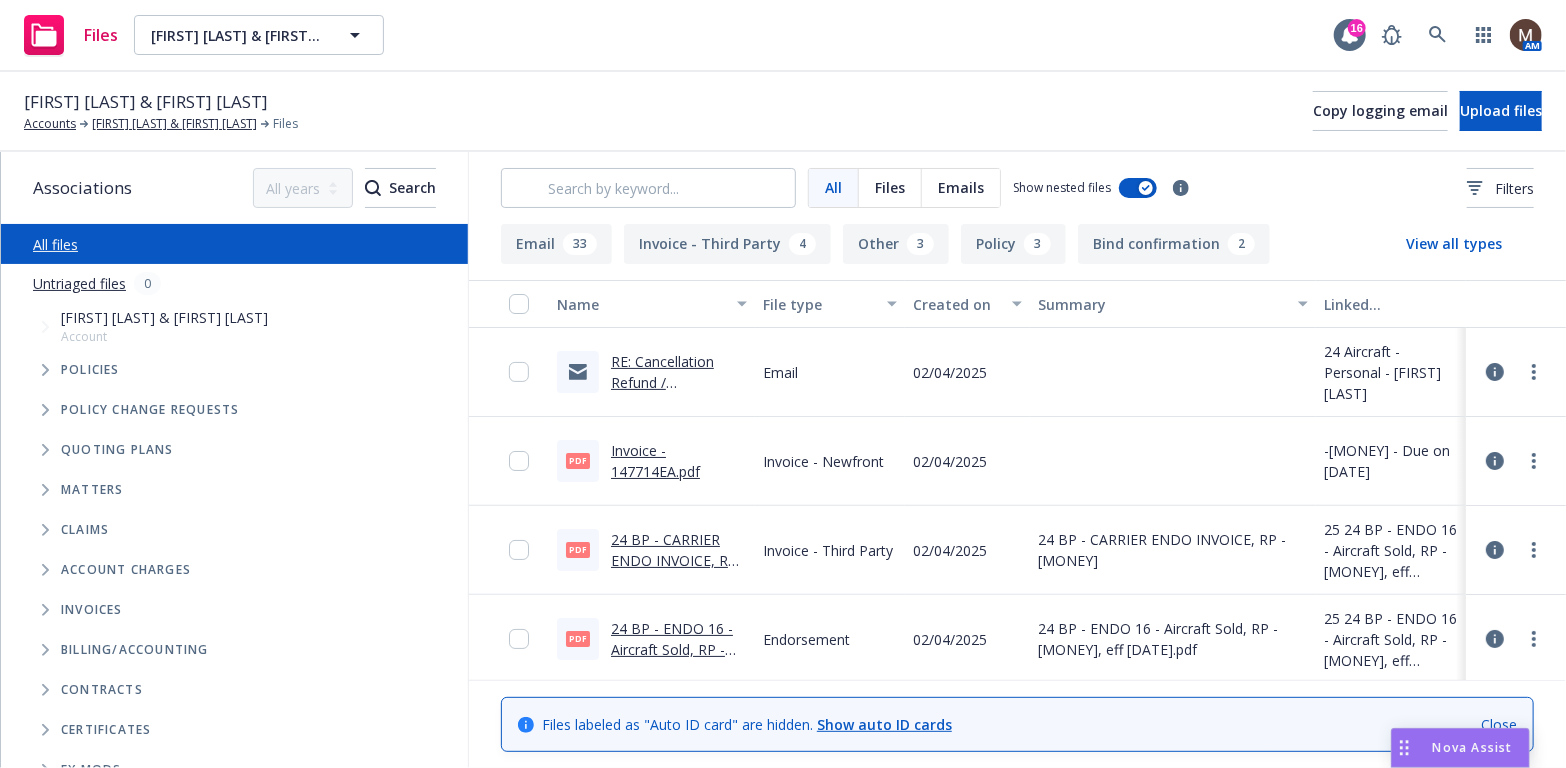 click on "RE: Cancellation Refund / Endorsement & Invoice" at bounding box center (662, 393) 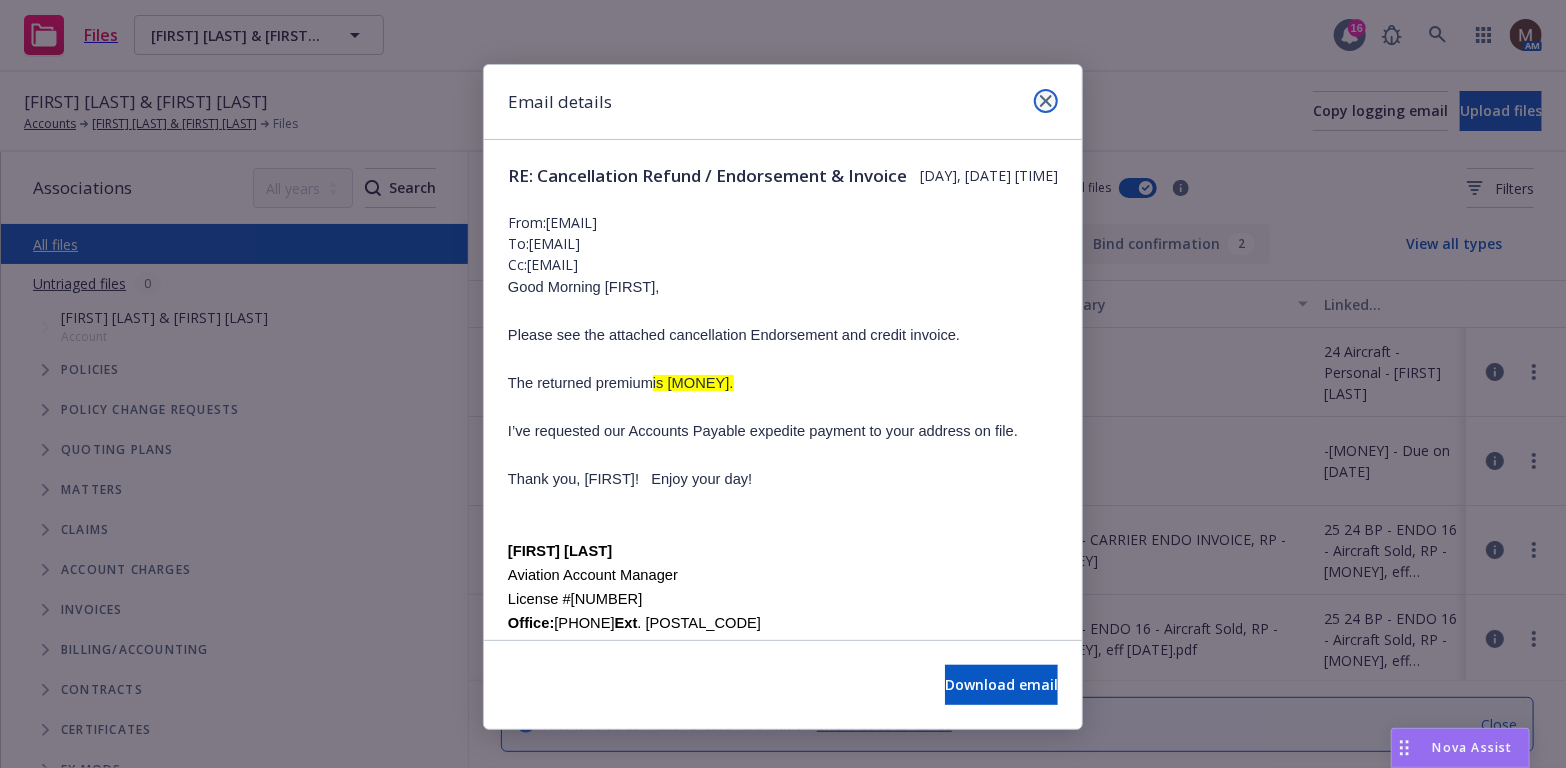 click at bounding box center [1046, 101] 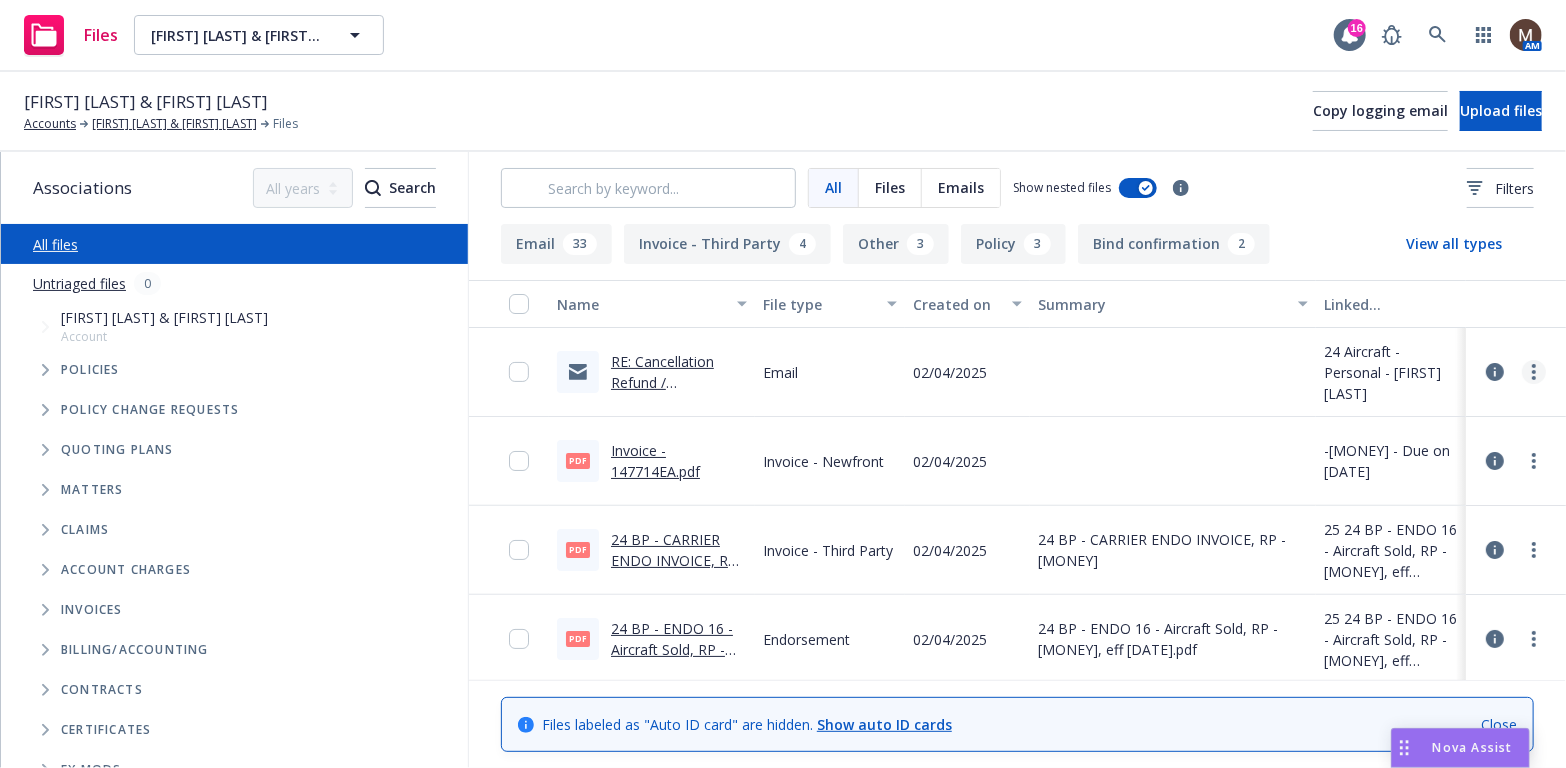 click at bounding box center [1534, 372] 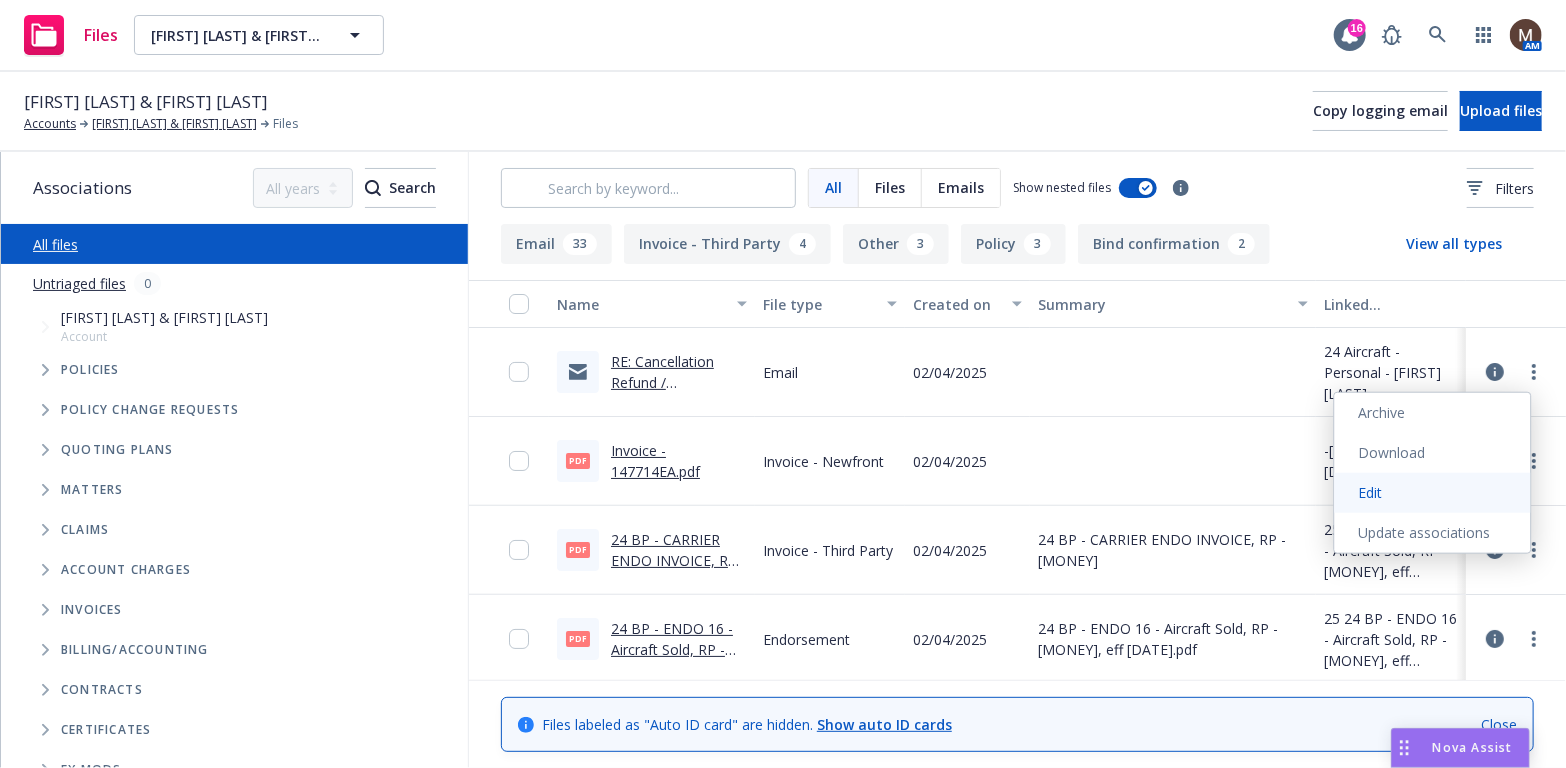 click on "Edit" at bounding box center [1433, 493] 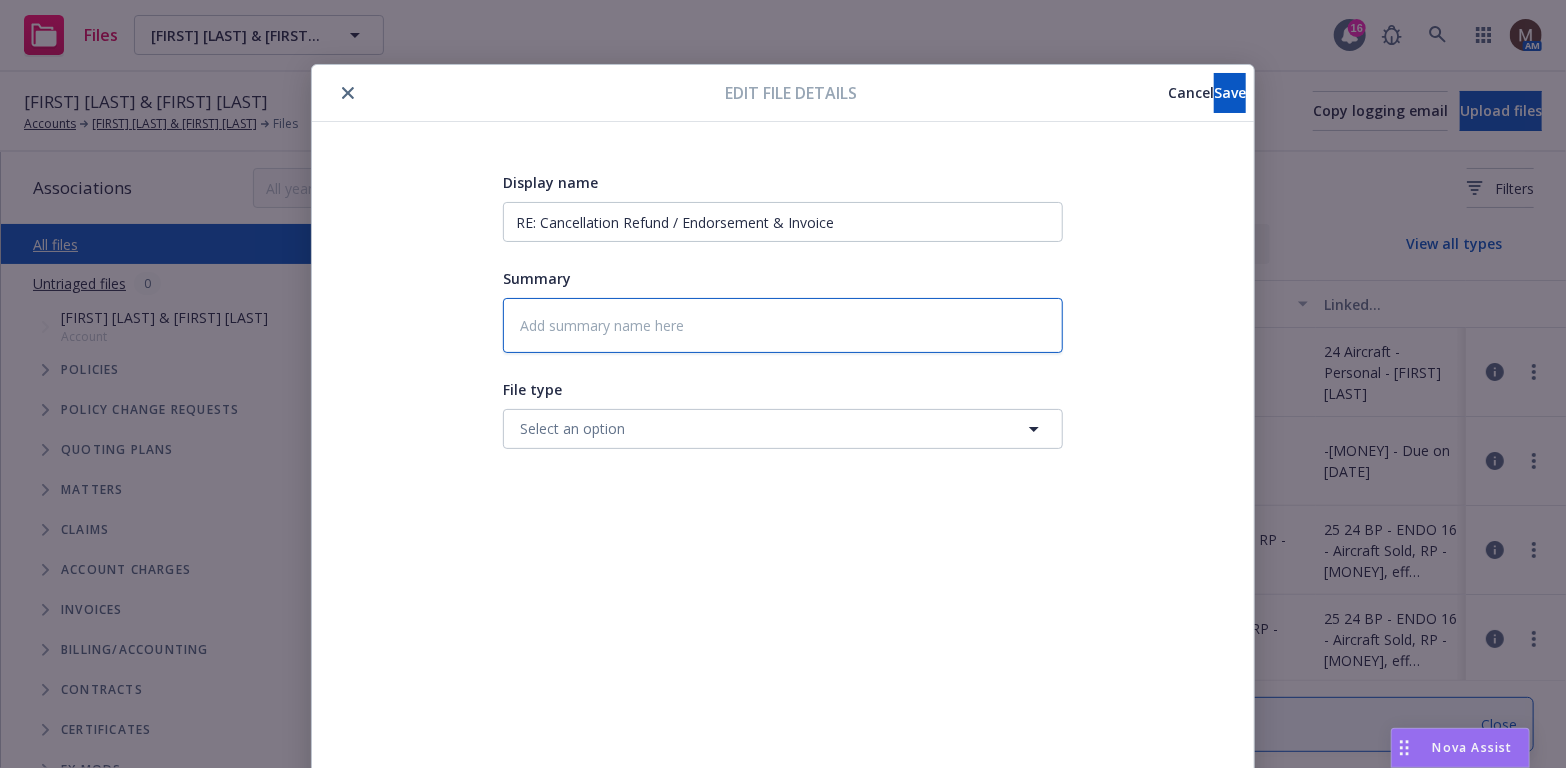 click at bounding box center [783, 325] 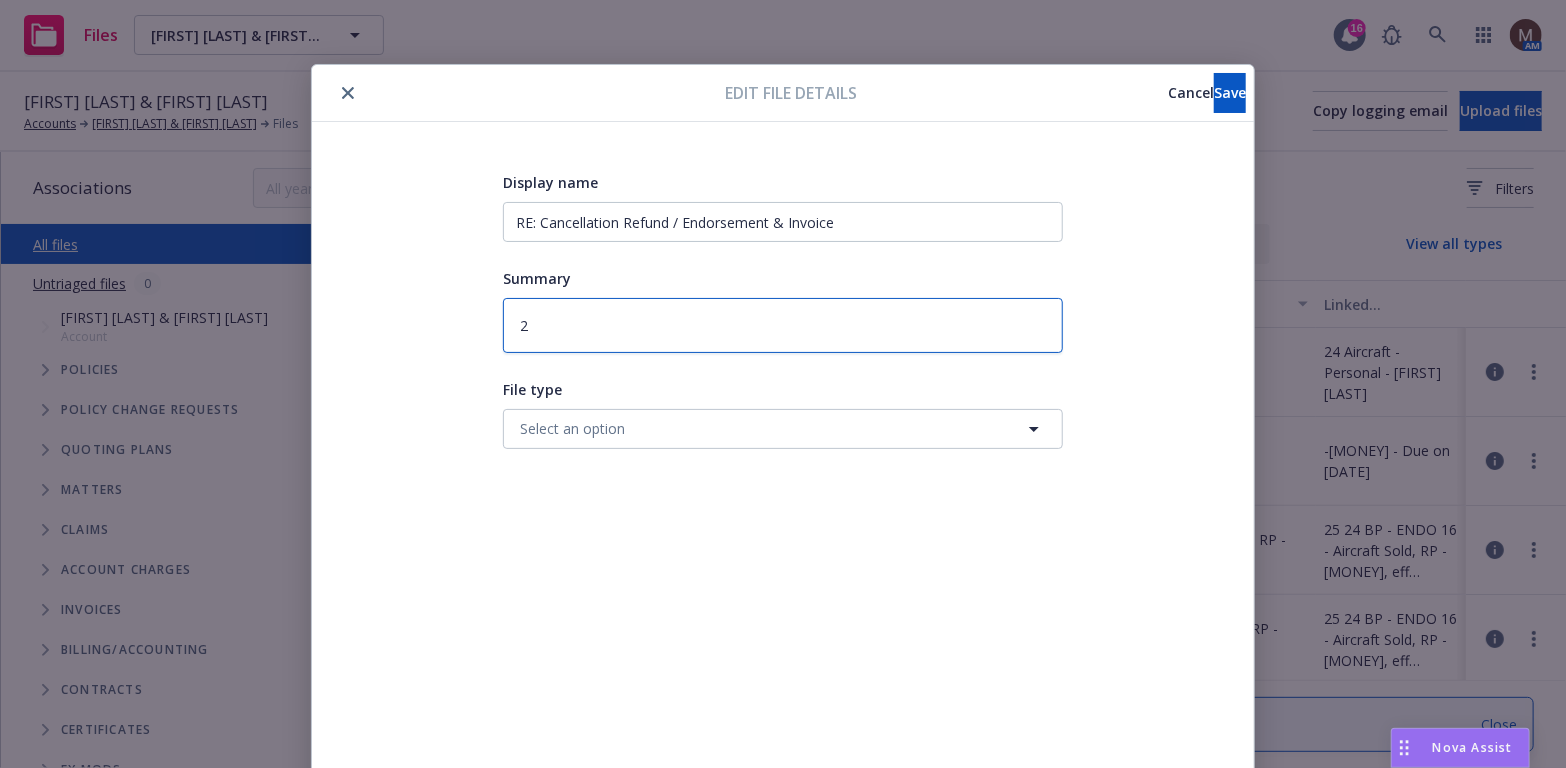 type on "x" 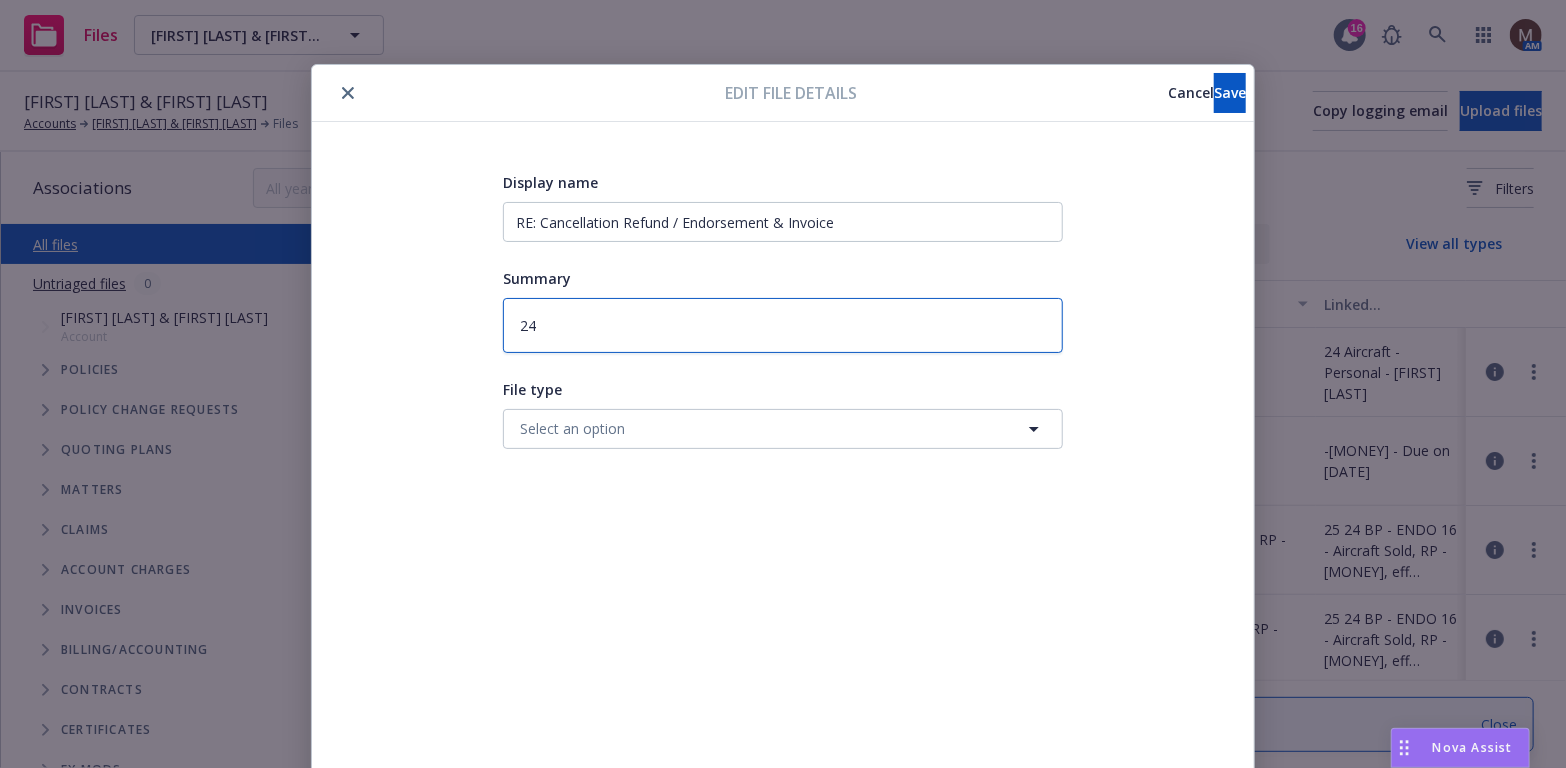 type on "x" 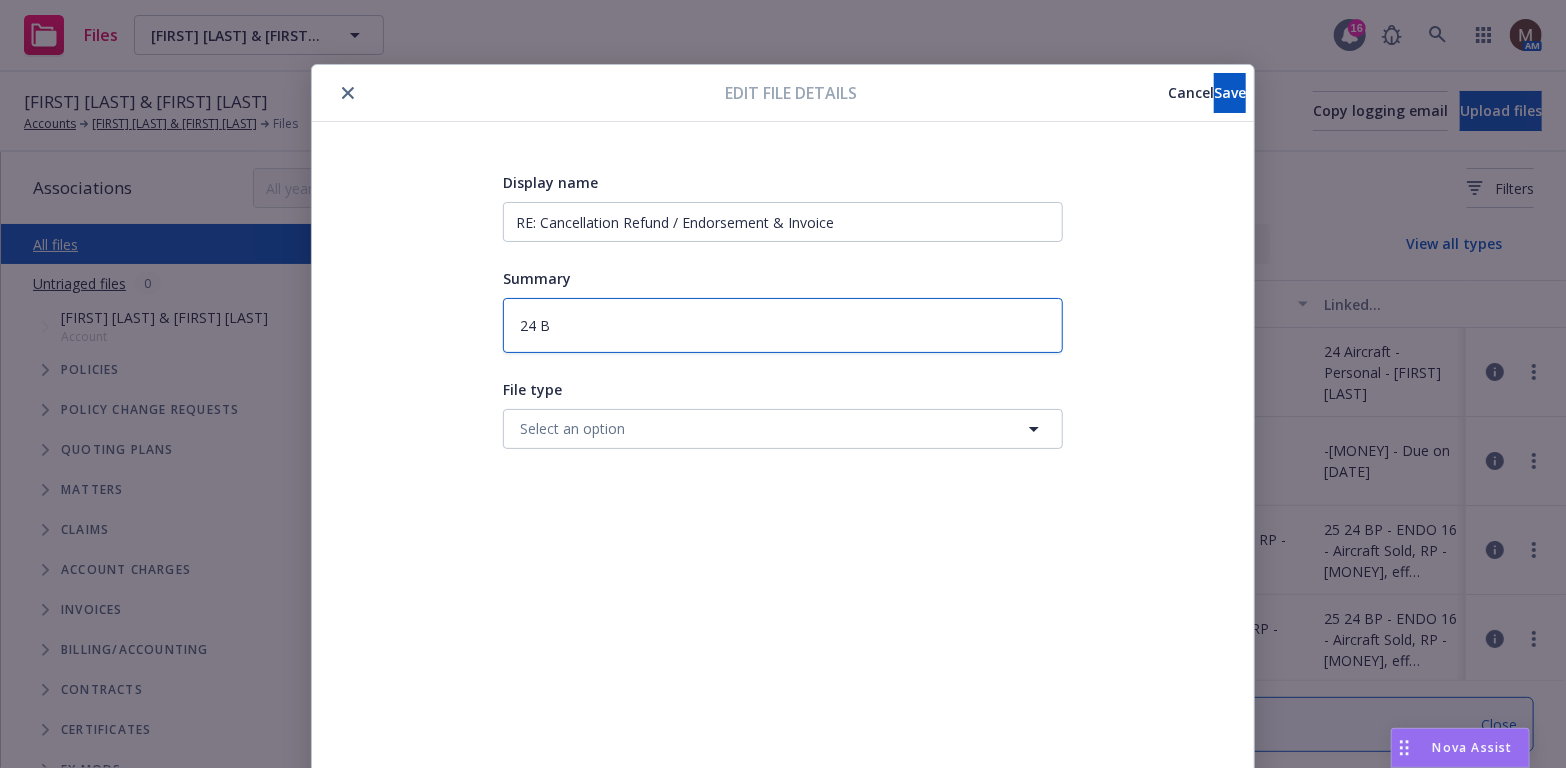 type on "x" 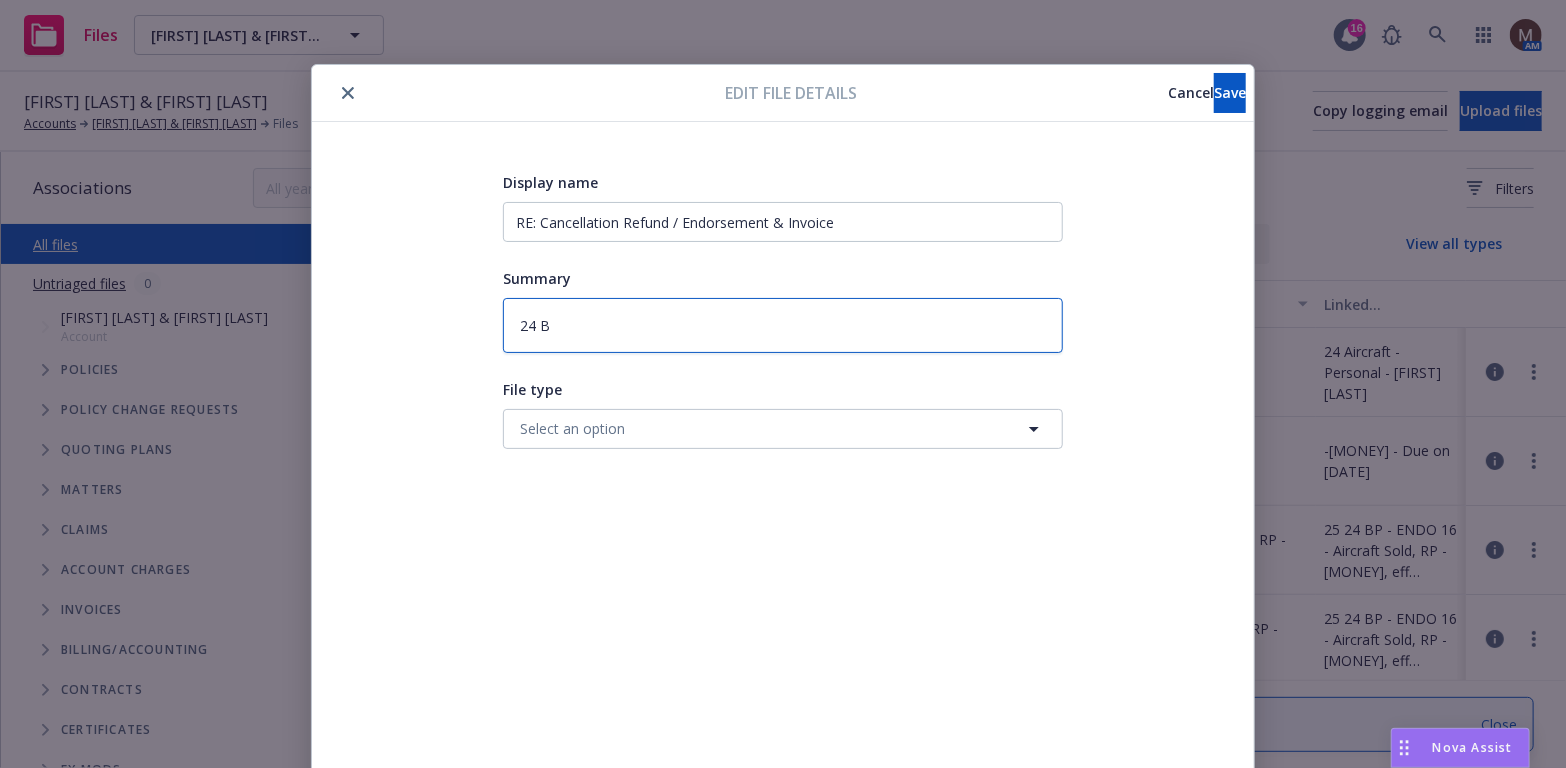 type on "24 BP" 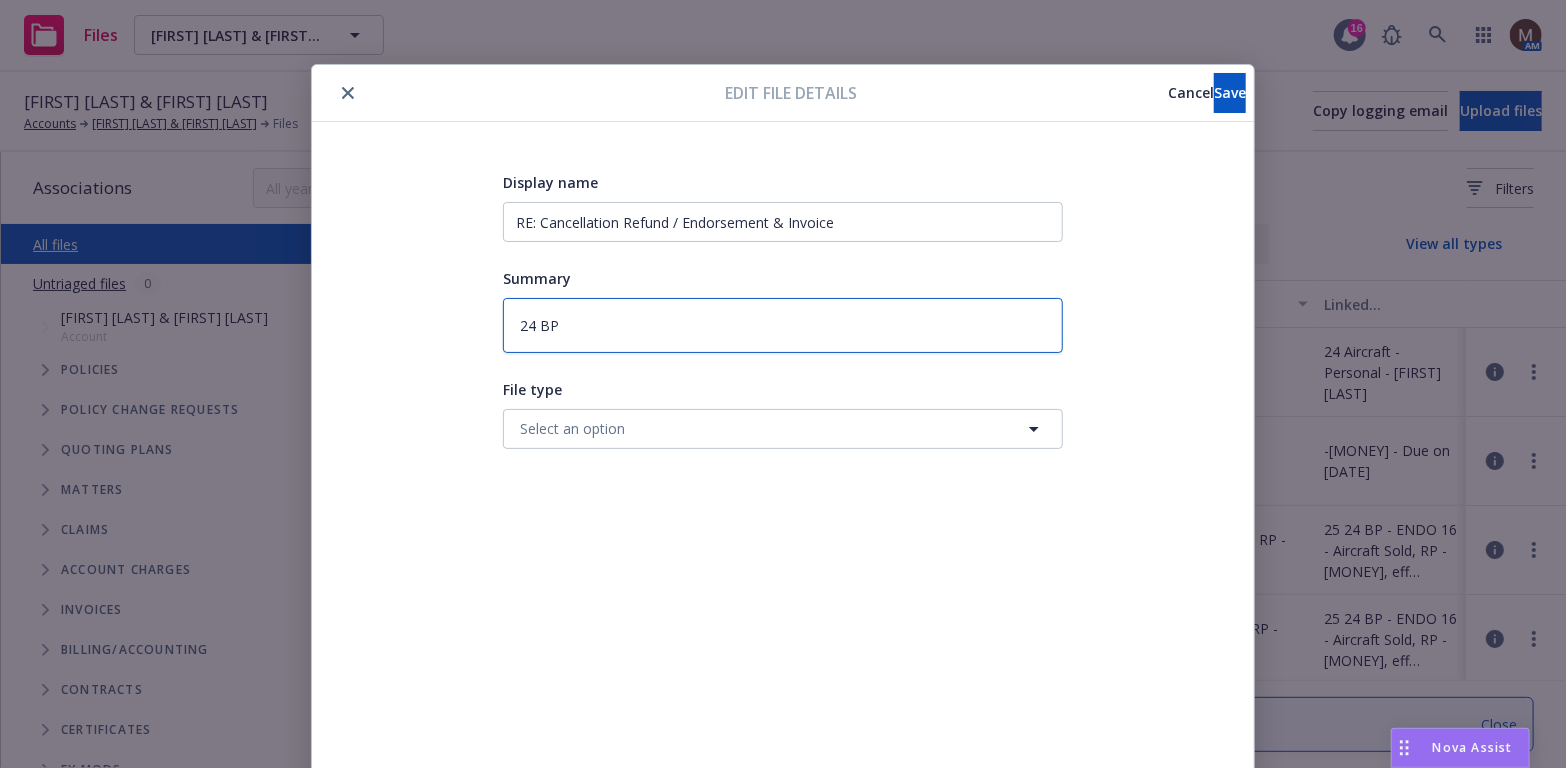 type on "x" 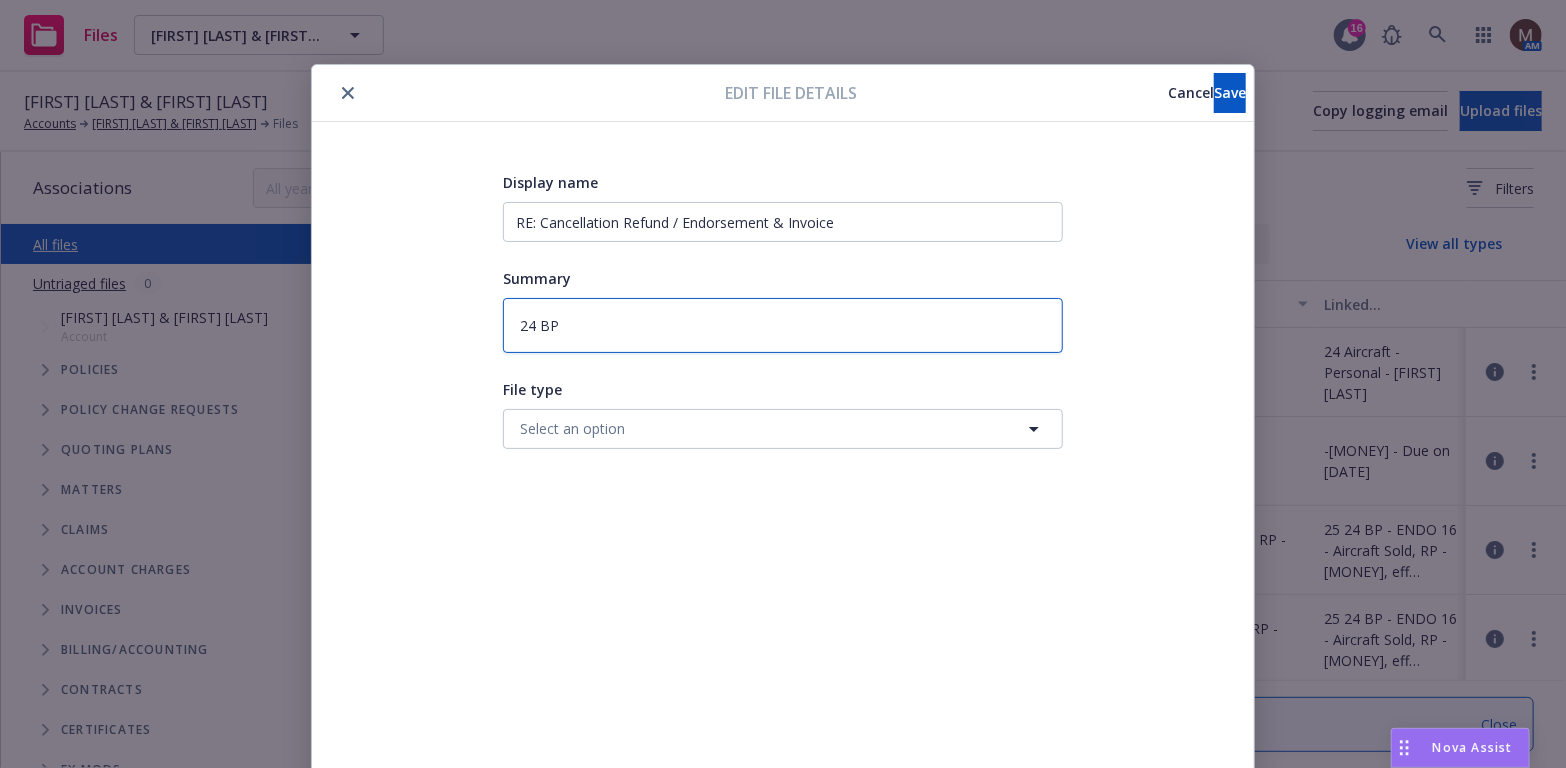 type on "x" 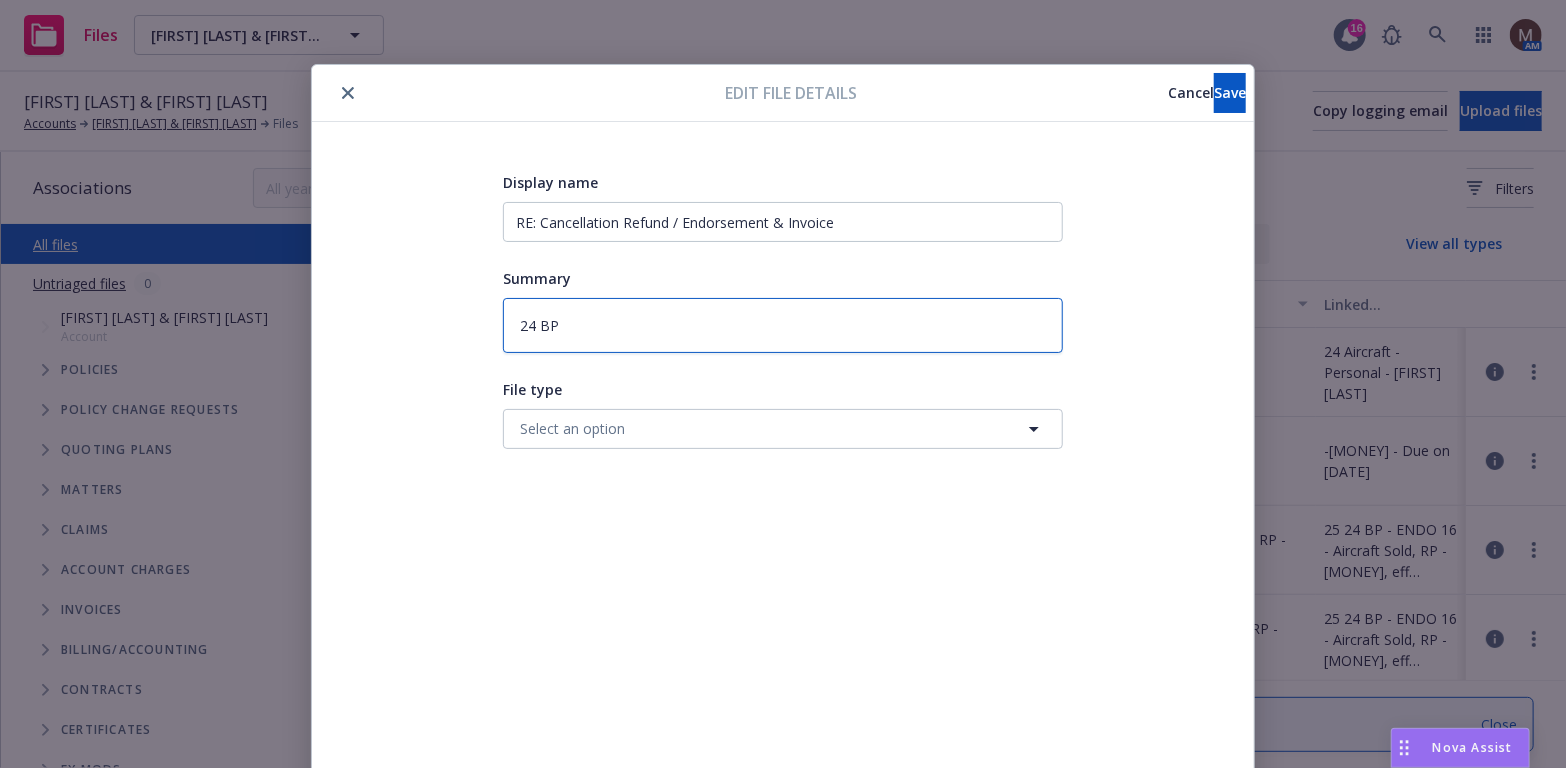 type on "24 BP -" 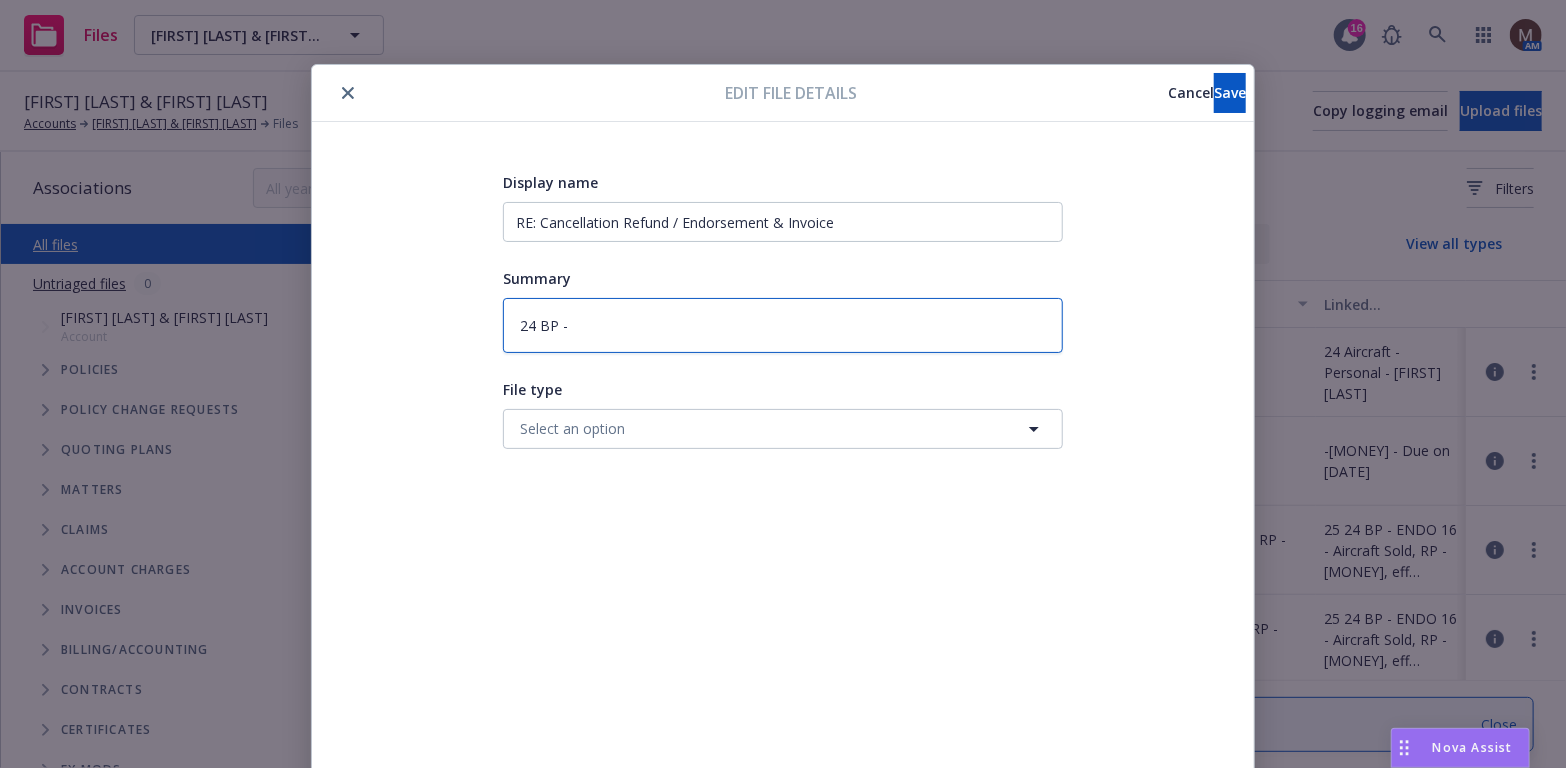 type on "x" 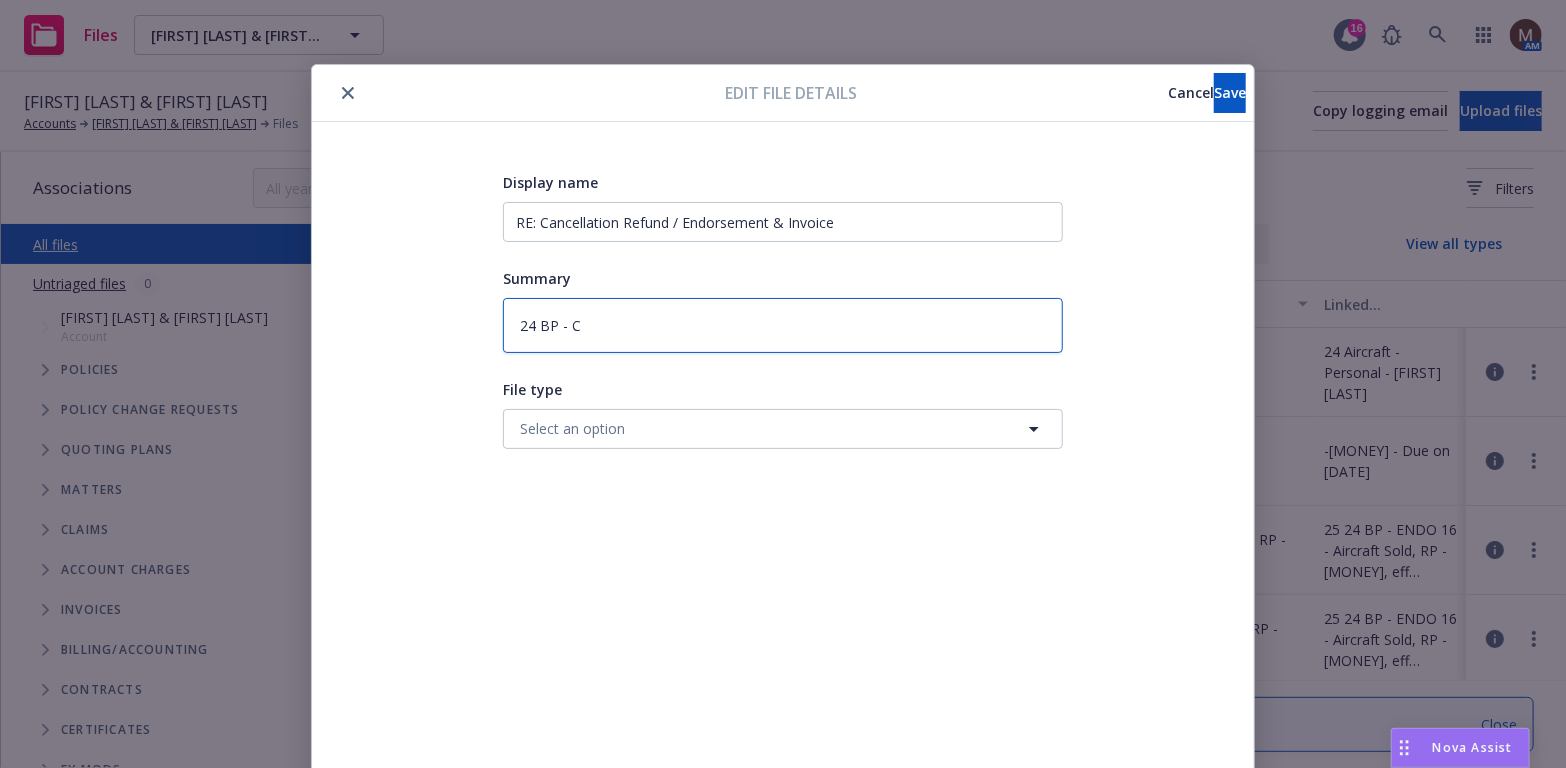 type on "x" 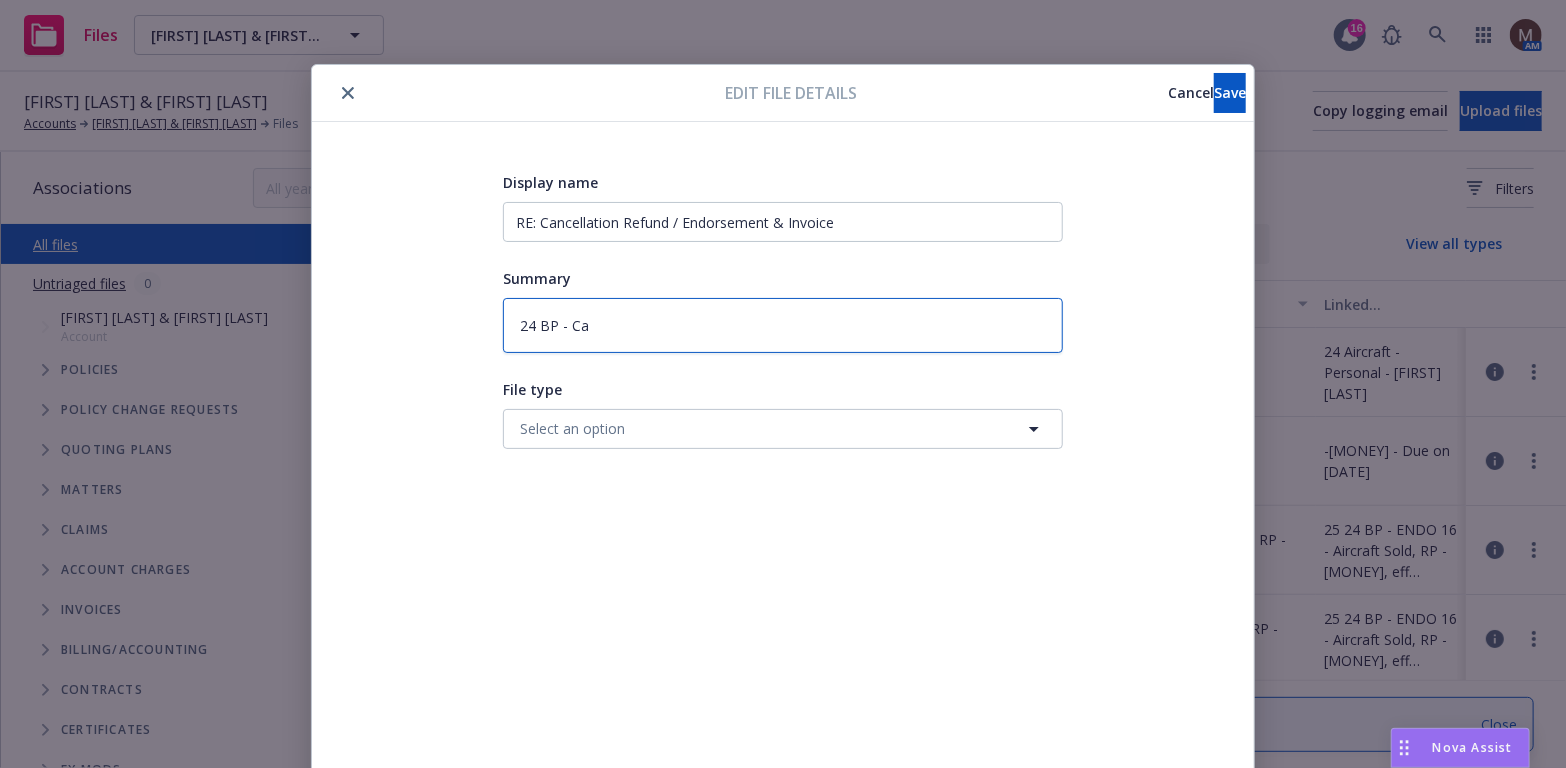 type on "x" 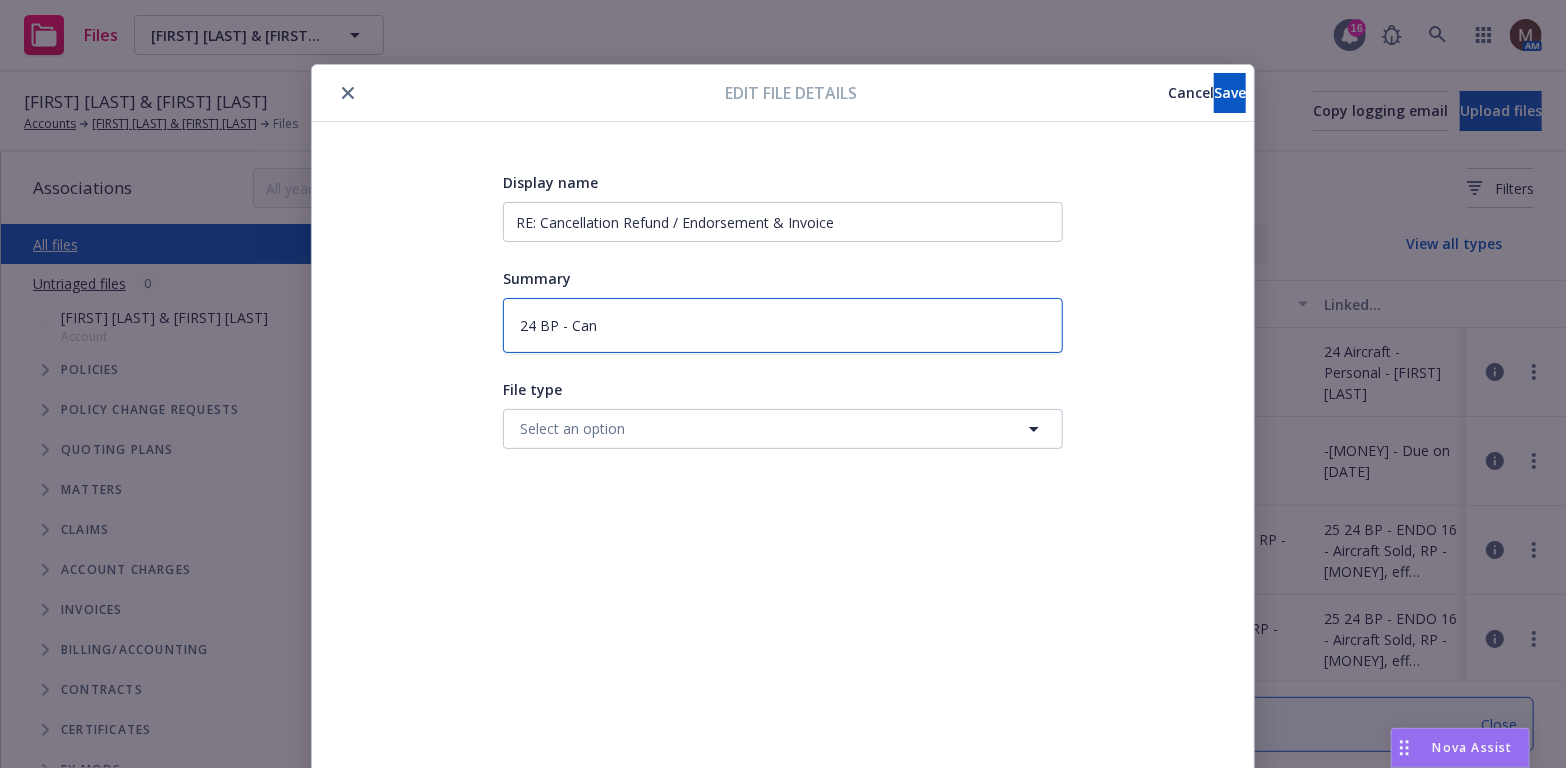 type on "x" 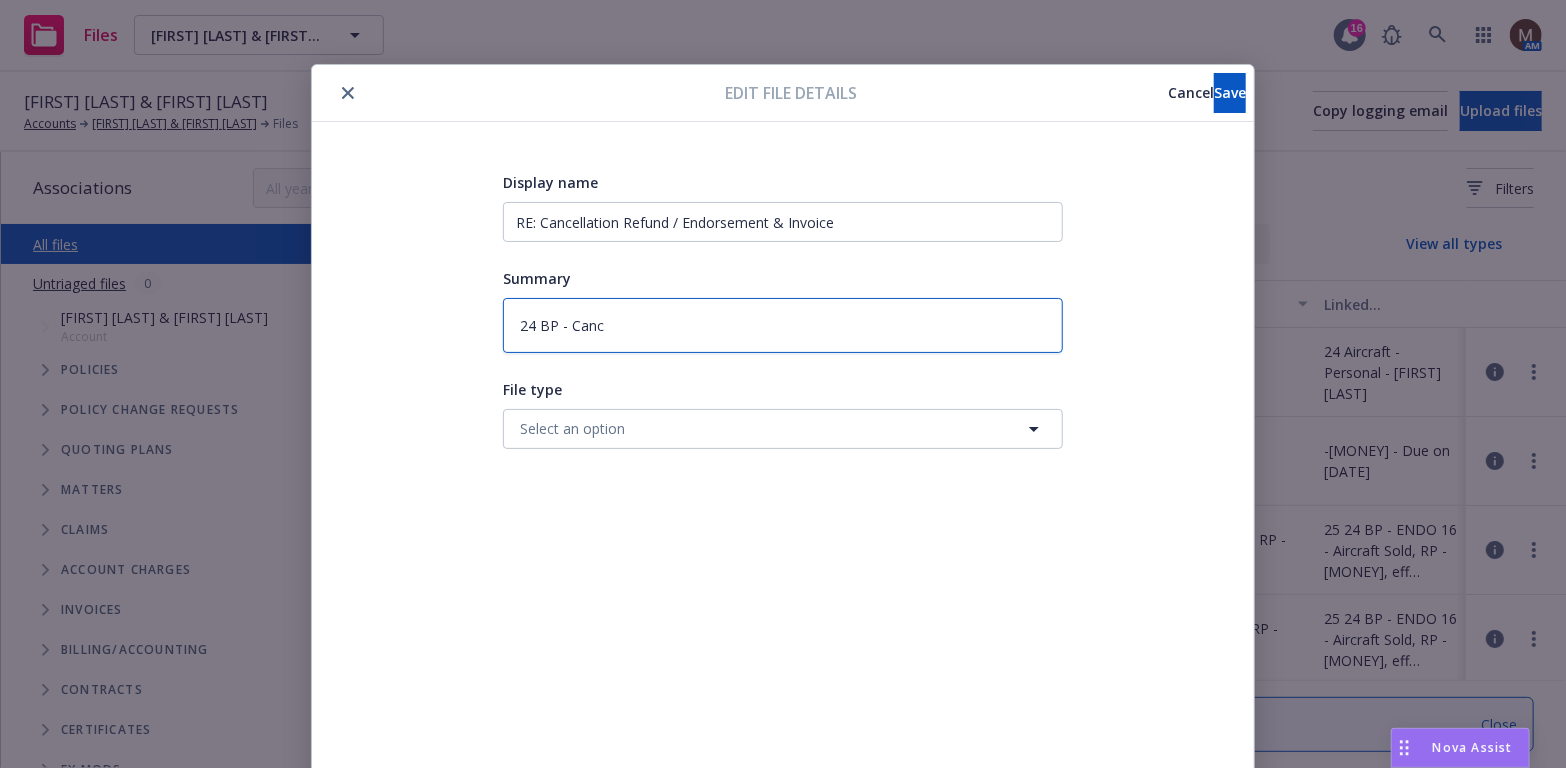 type on "x" 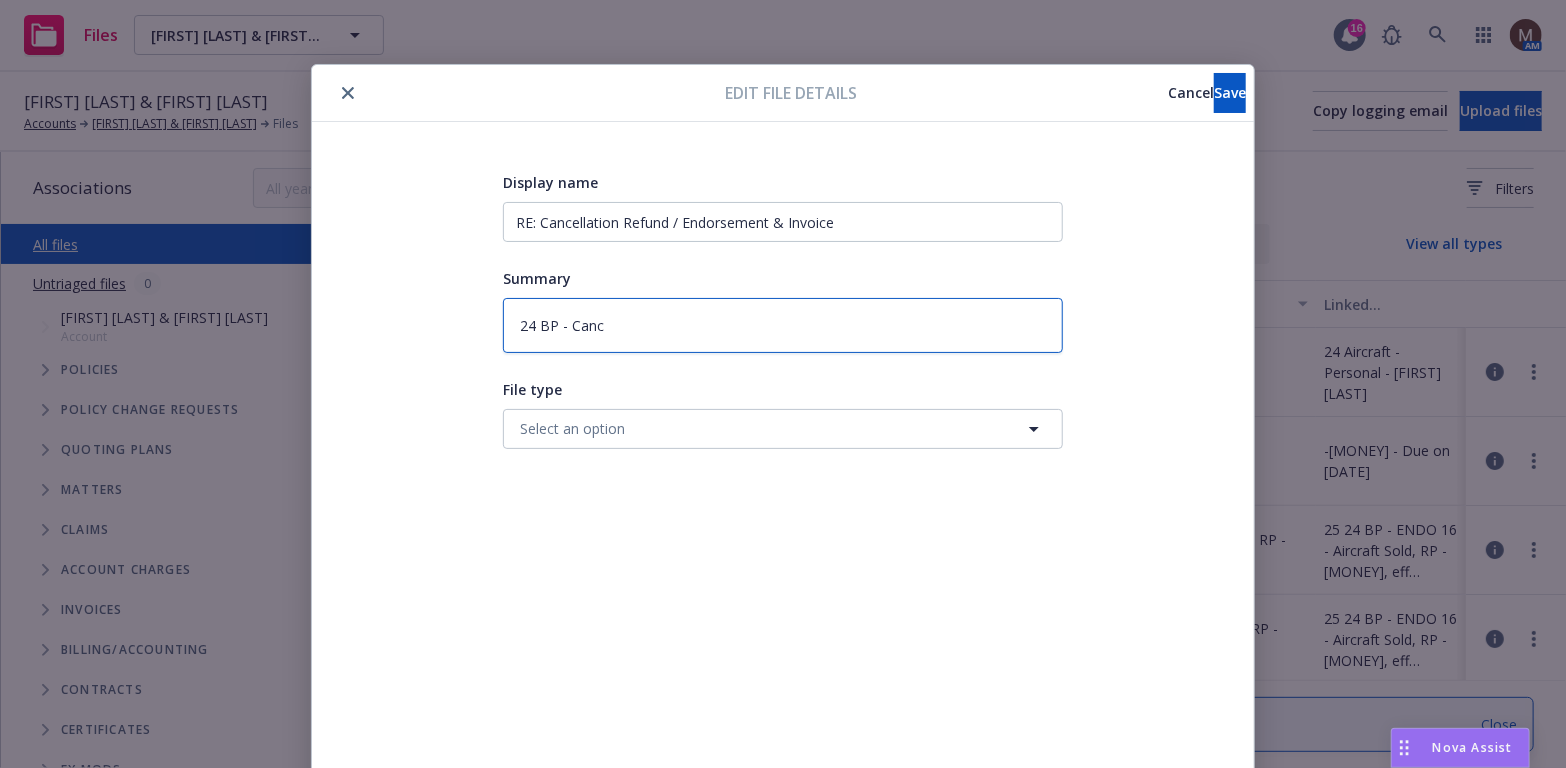 type on "24 BP - Cance" 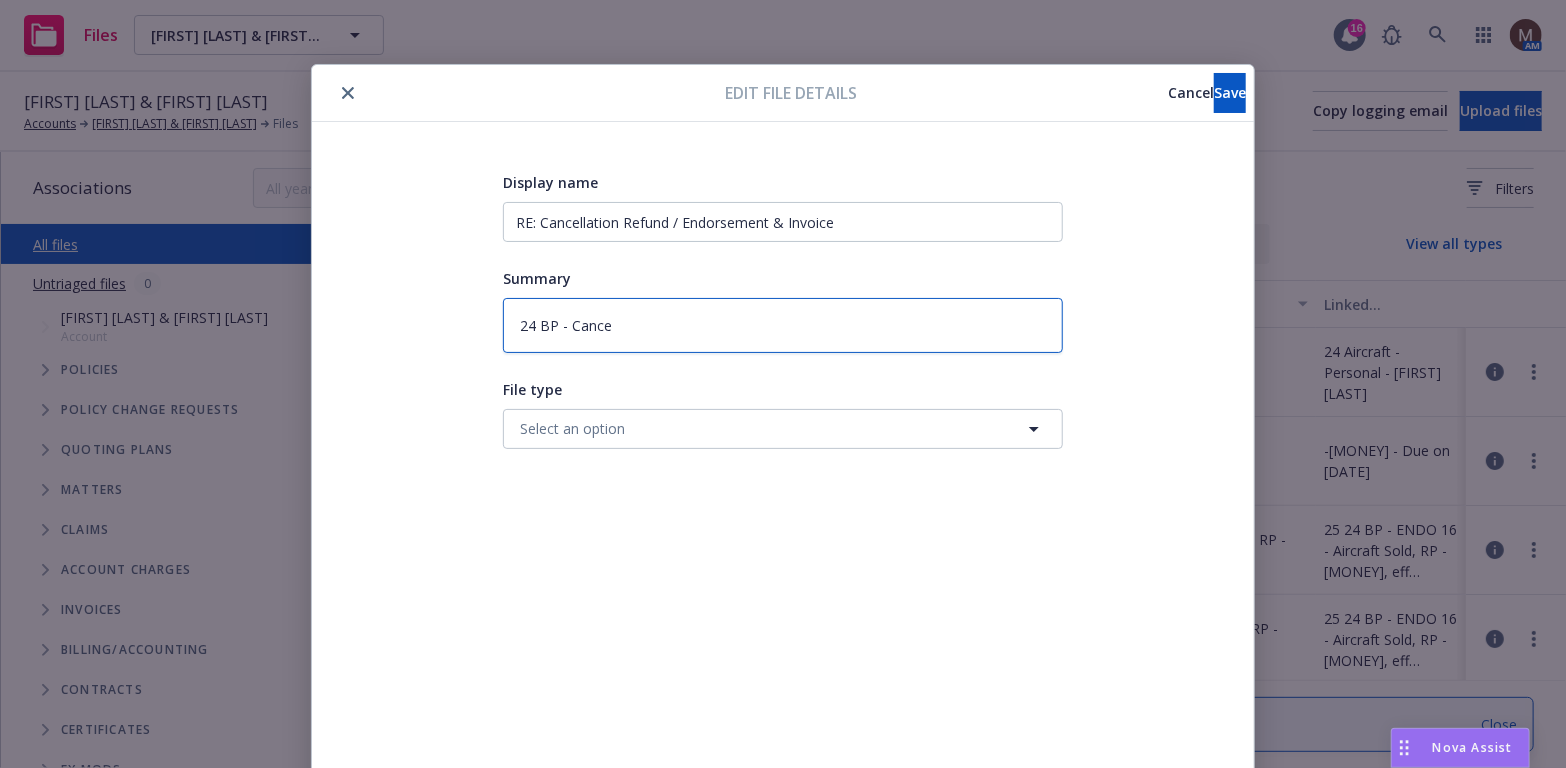 type on "x" 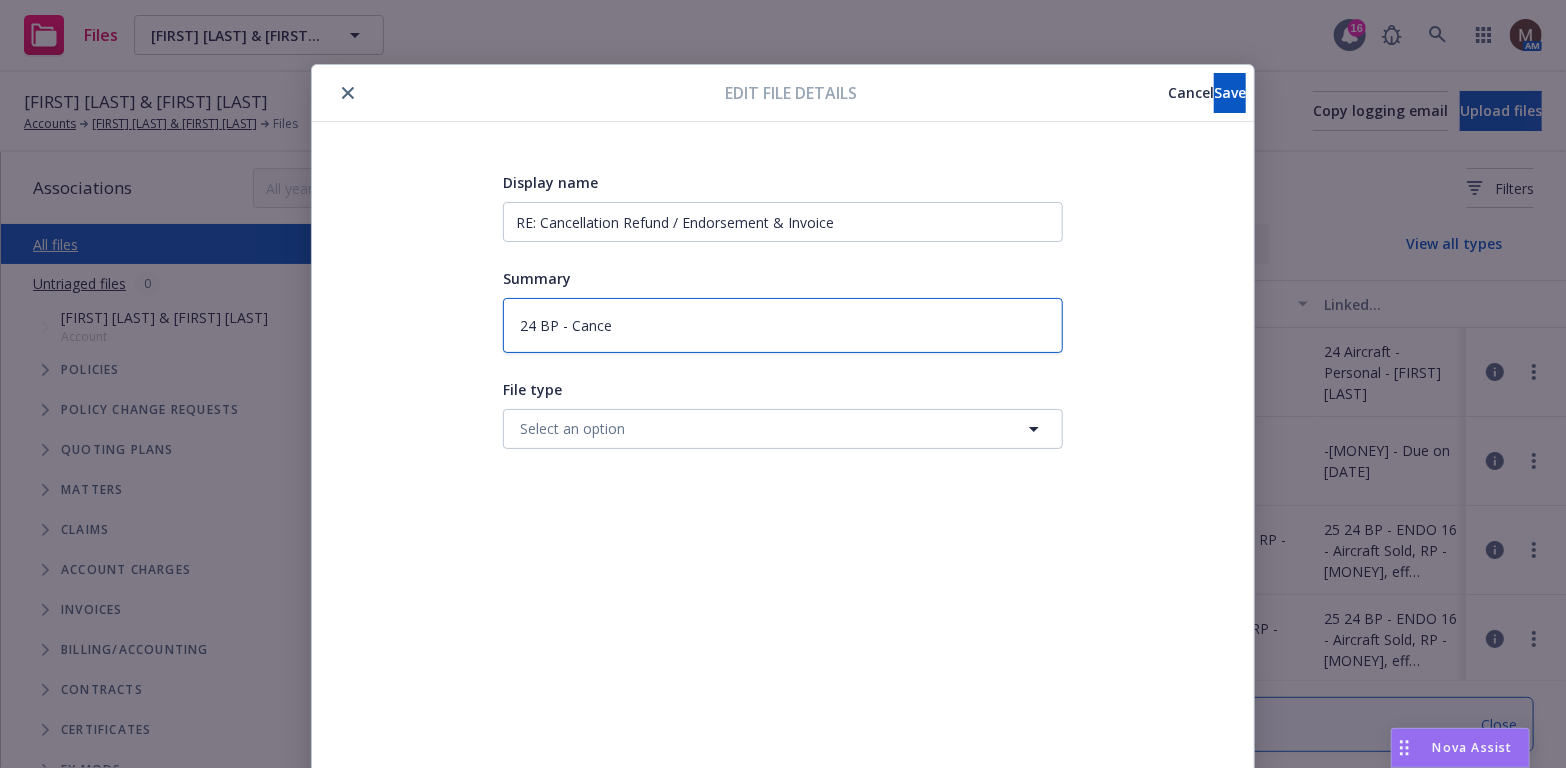 type on "24 BP - Cancel" 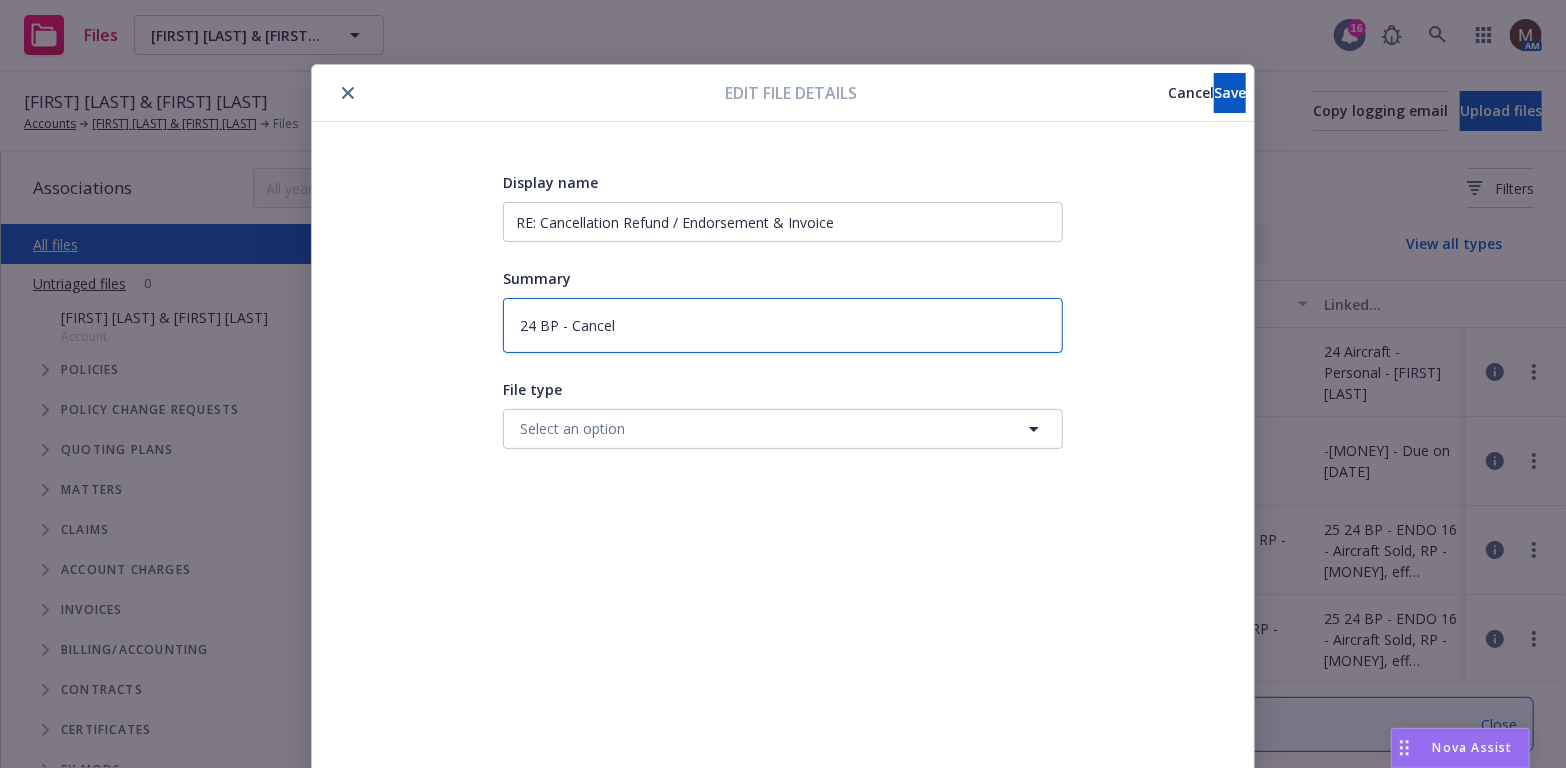 type on "x" 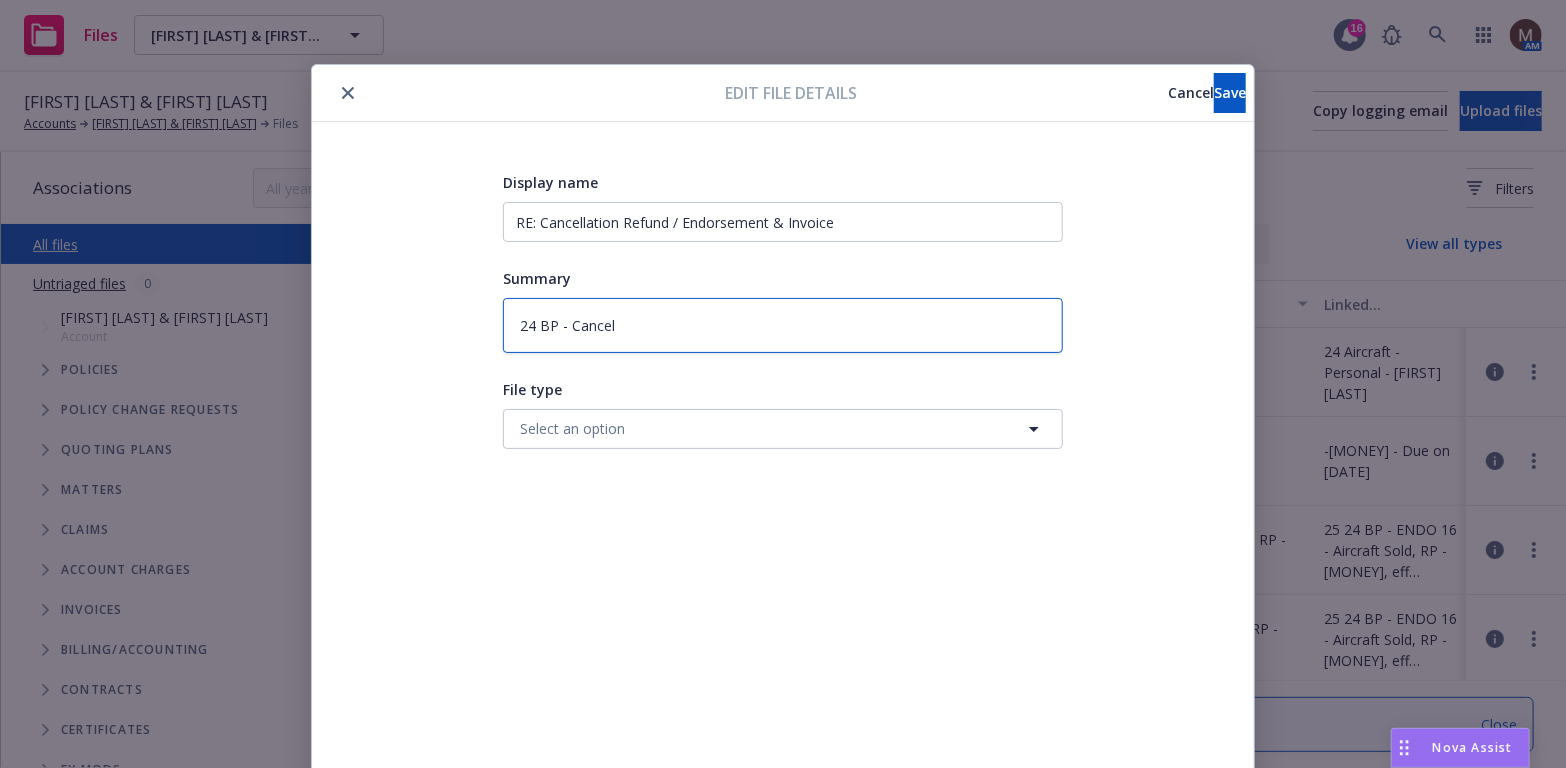 type on "24 BP - Cancell" 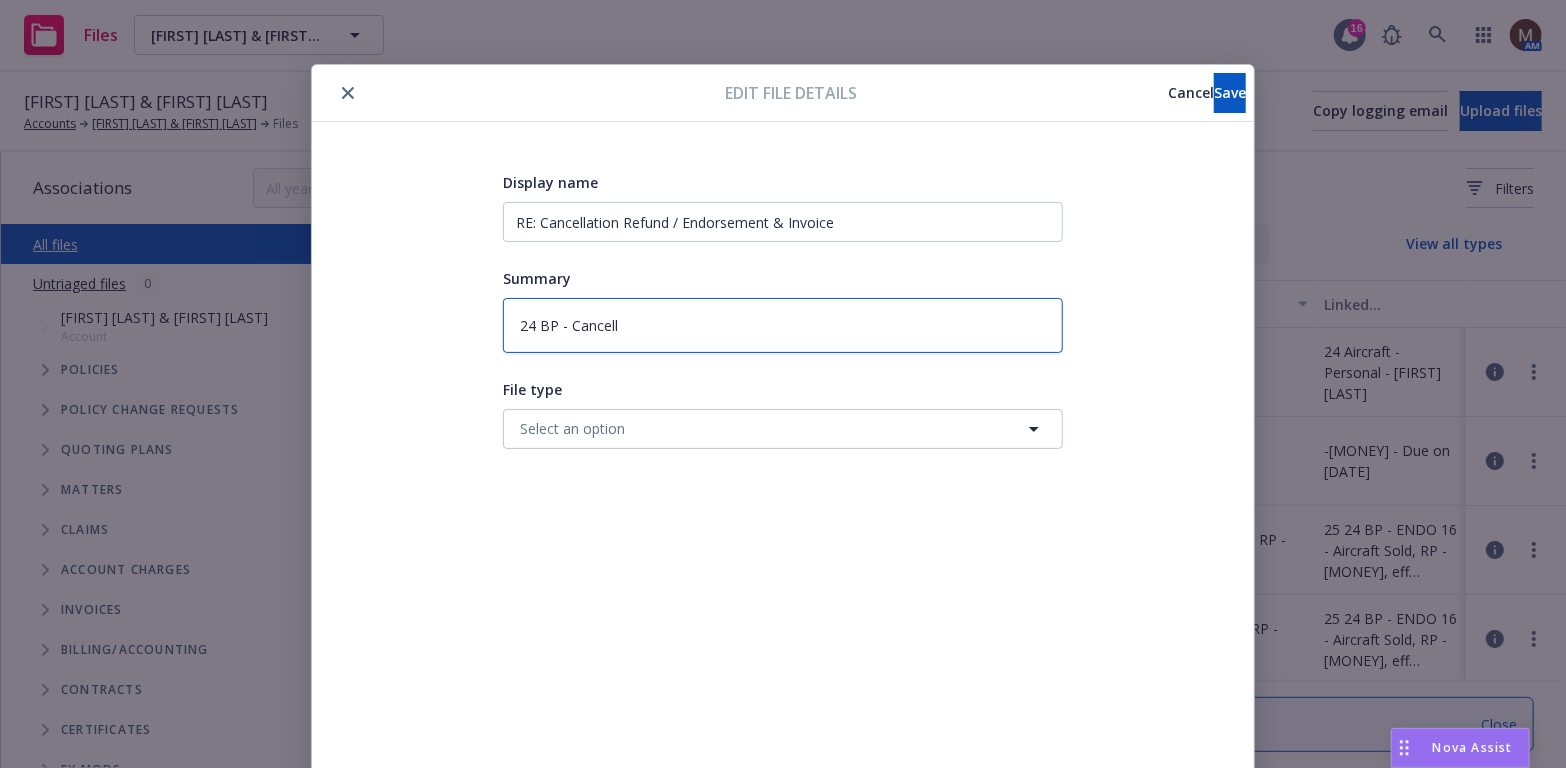 type on "x" 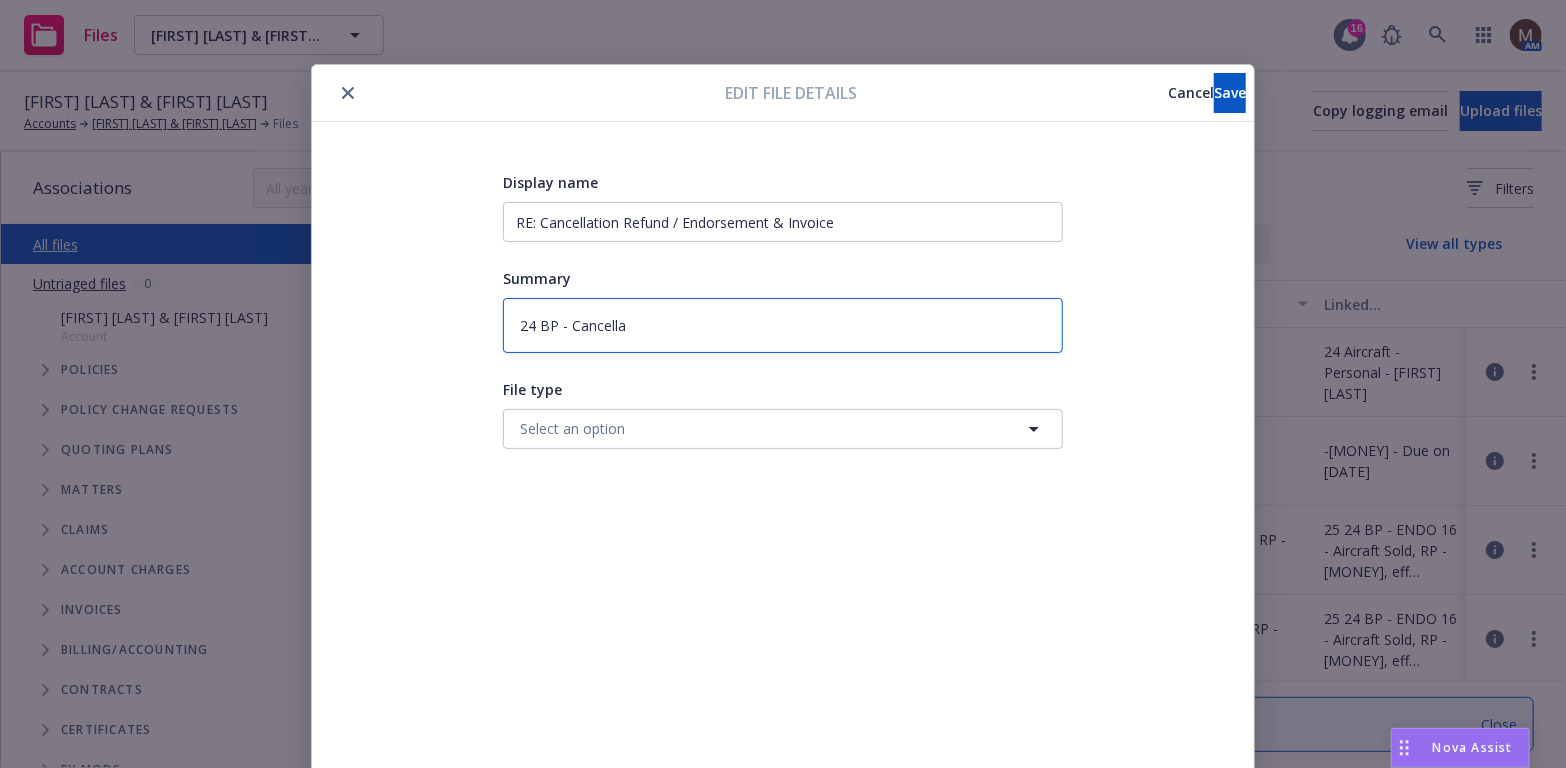type on "x" 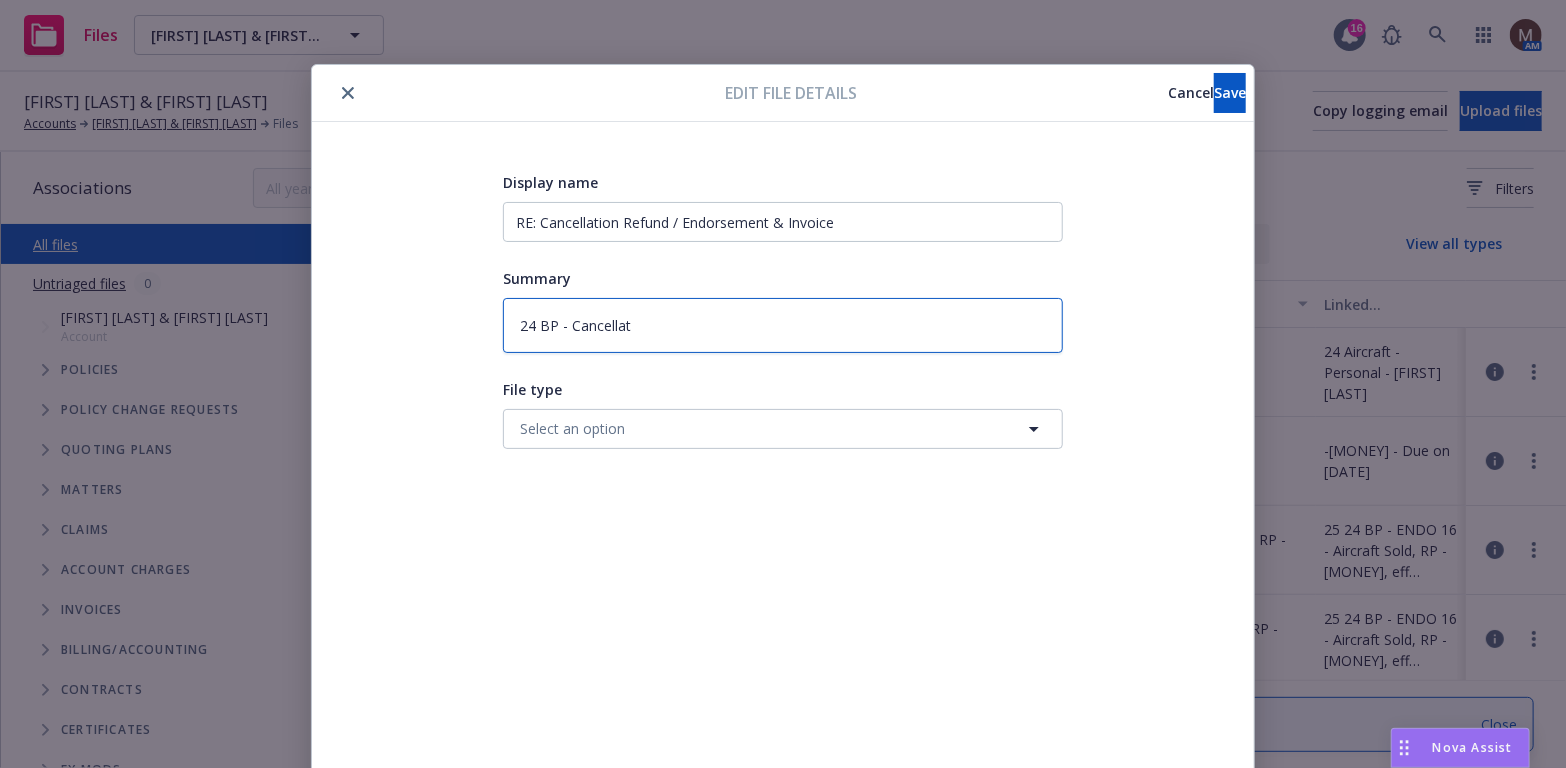 type on "x" 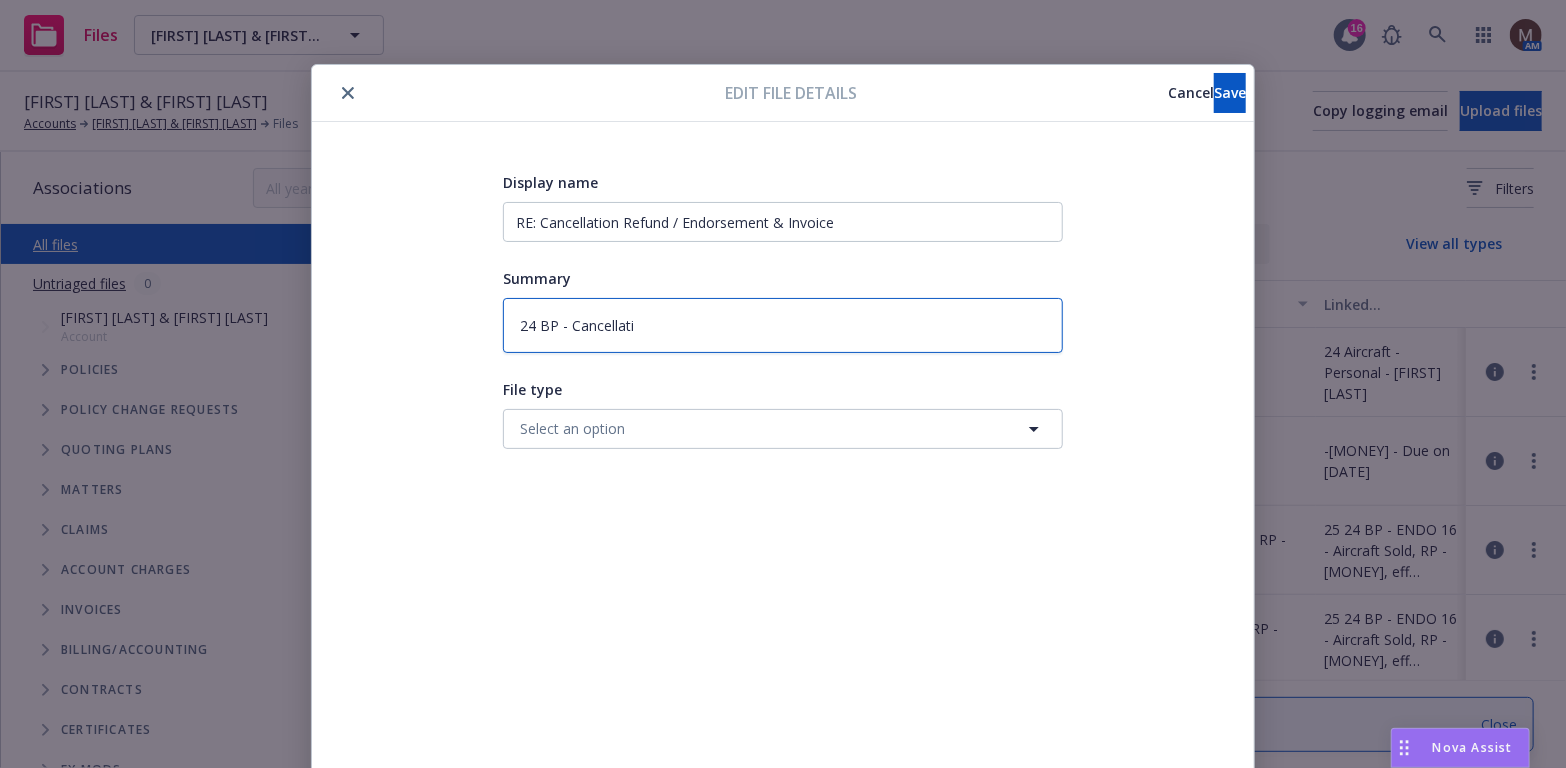 type on "x" 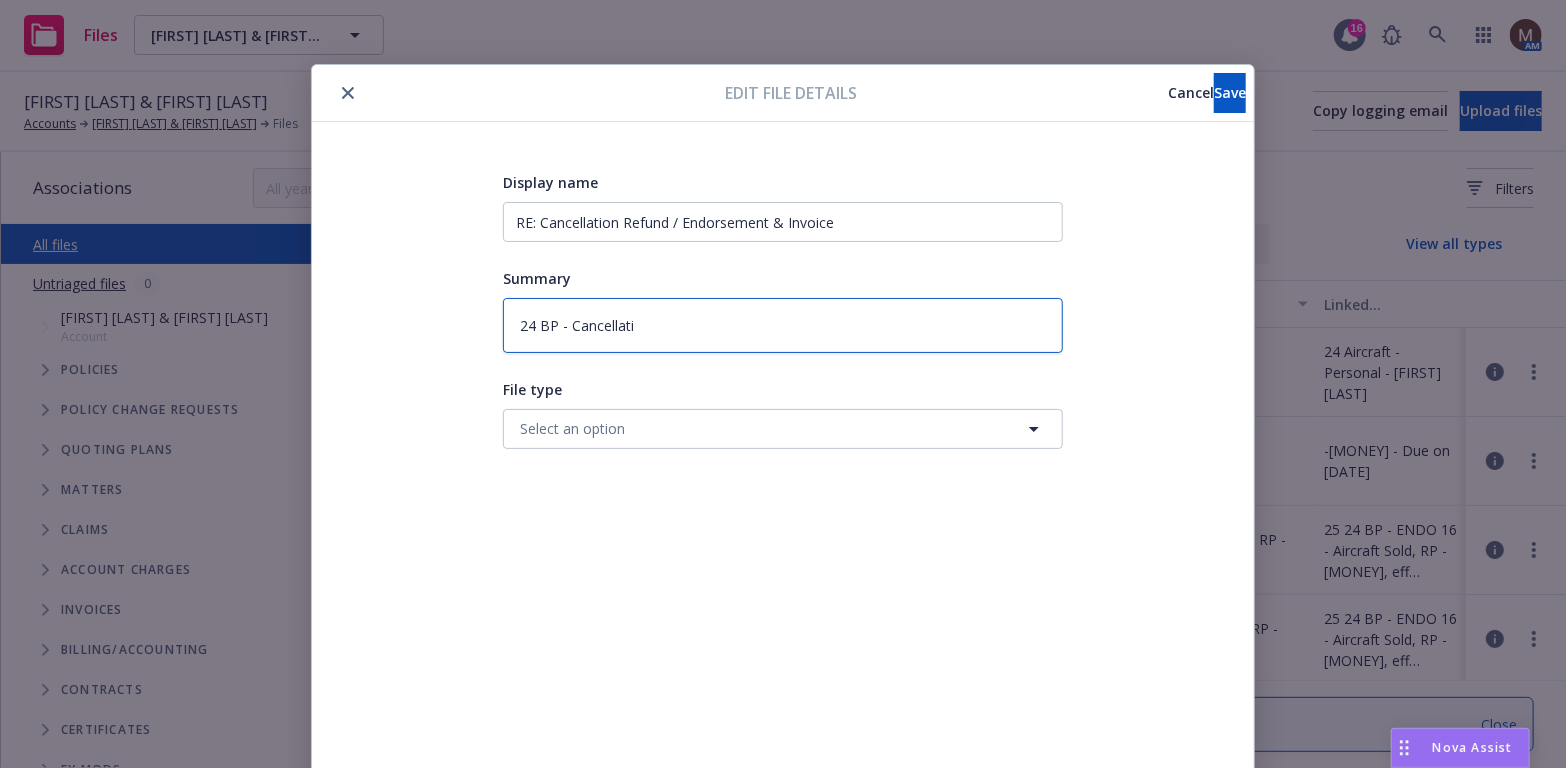 type on "24 BP - Cancellatio" 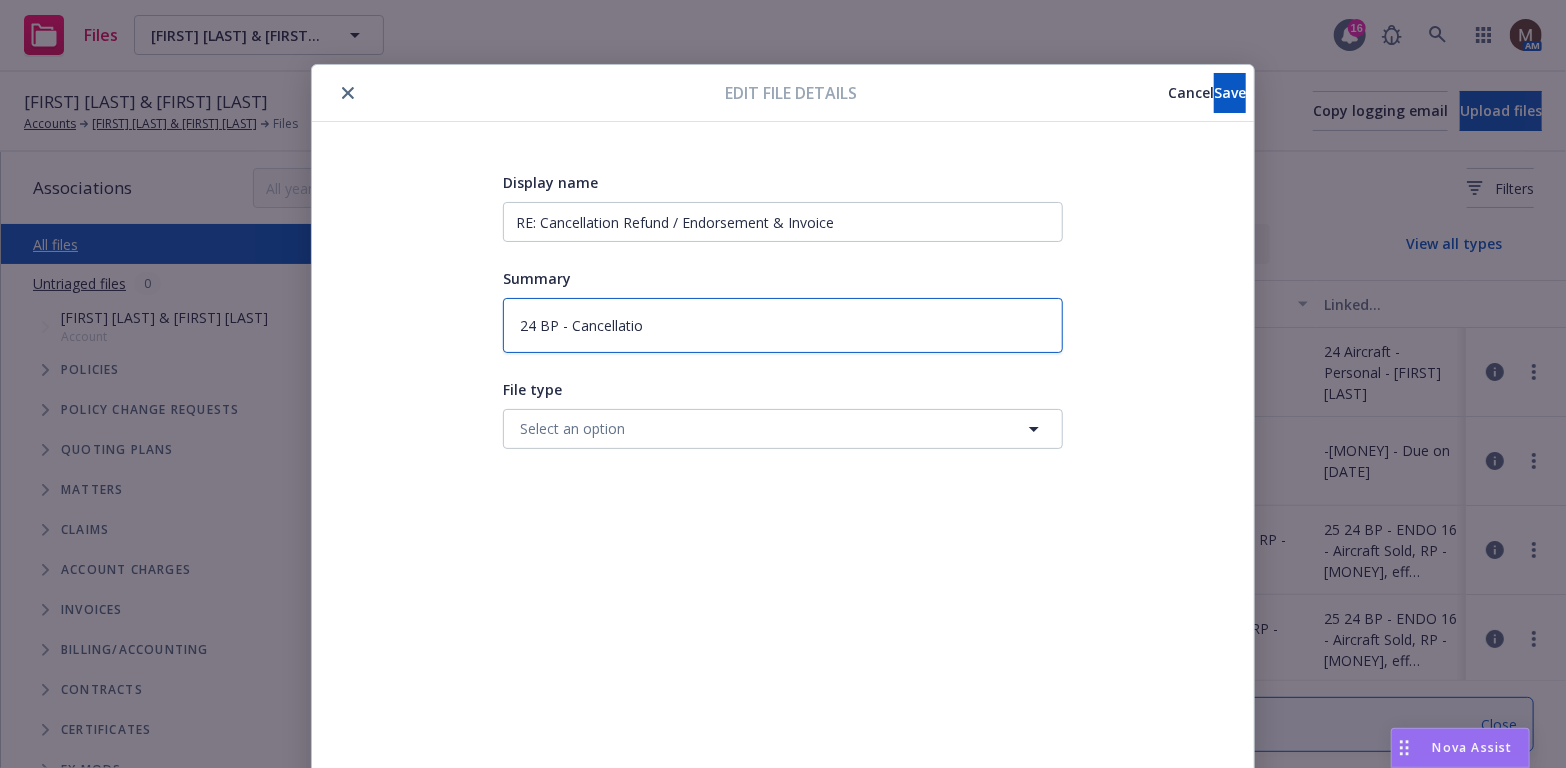type on "x" 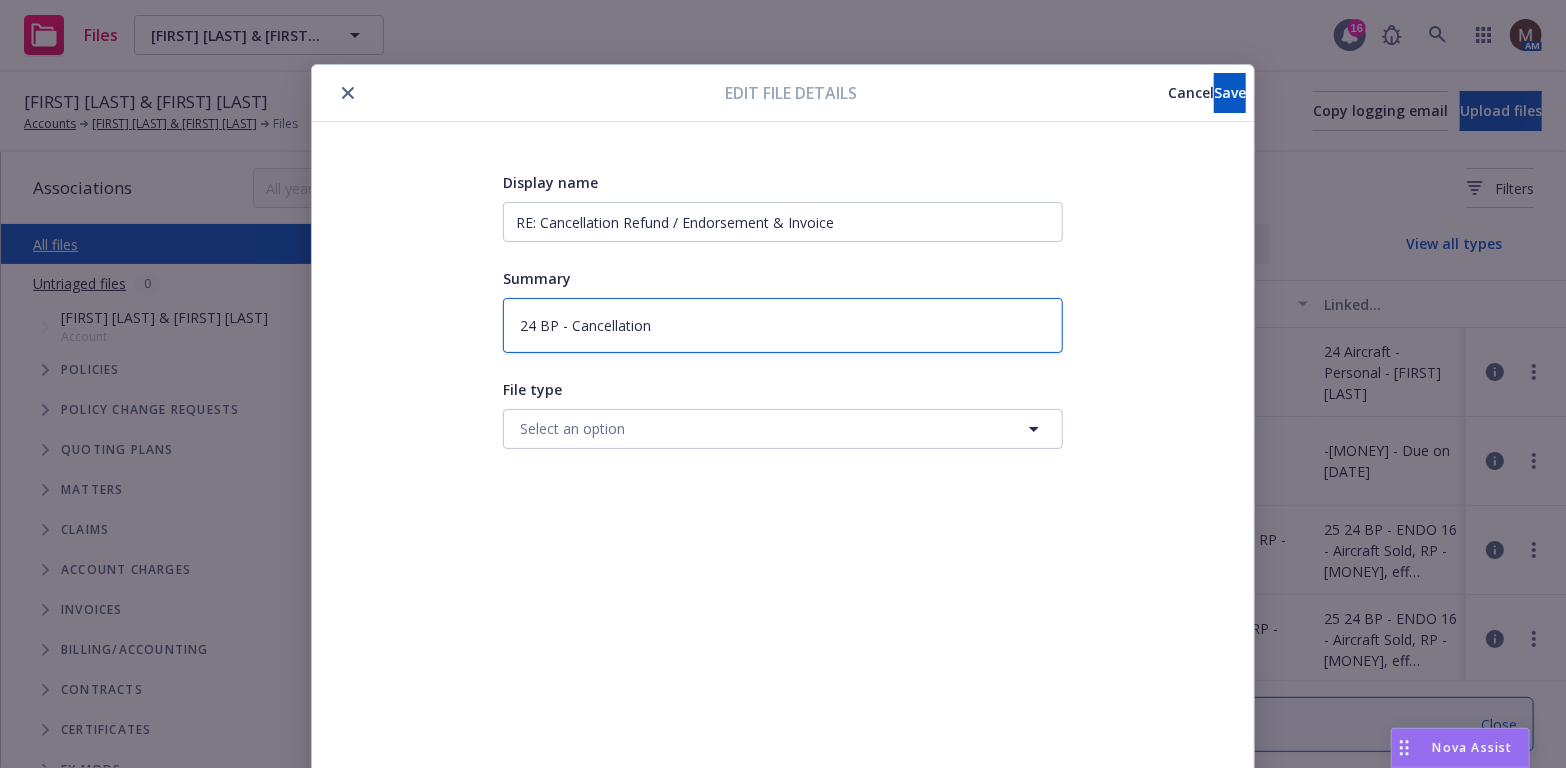 type on "x" 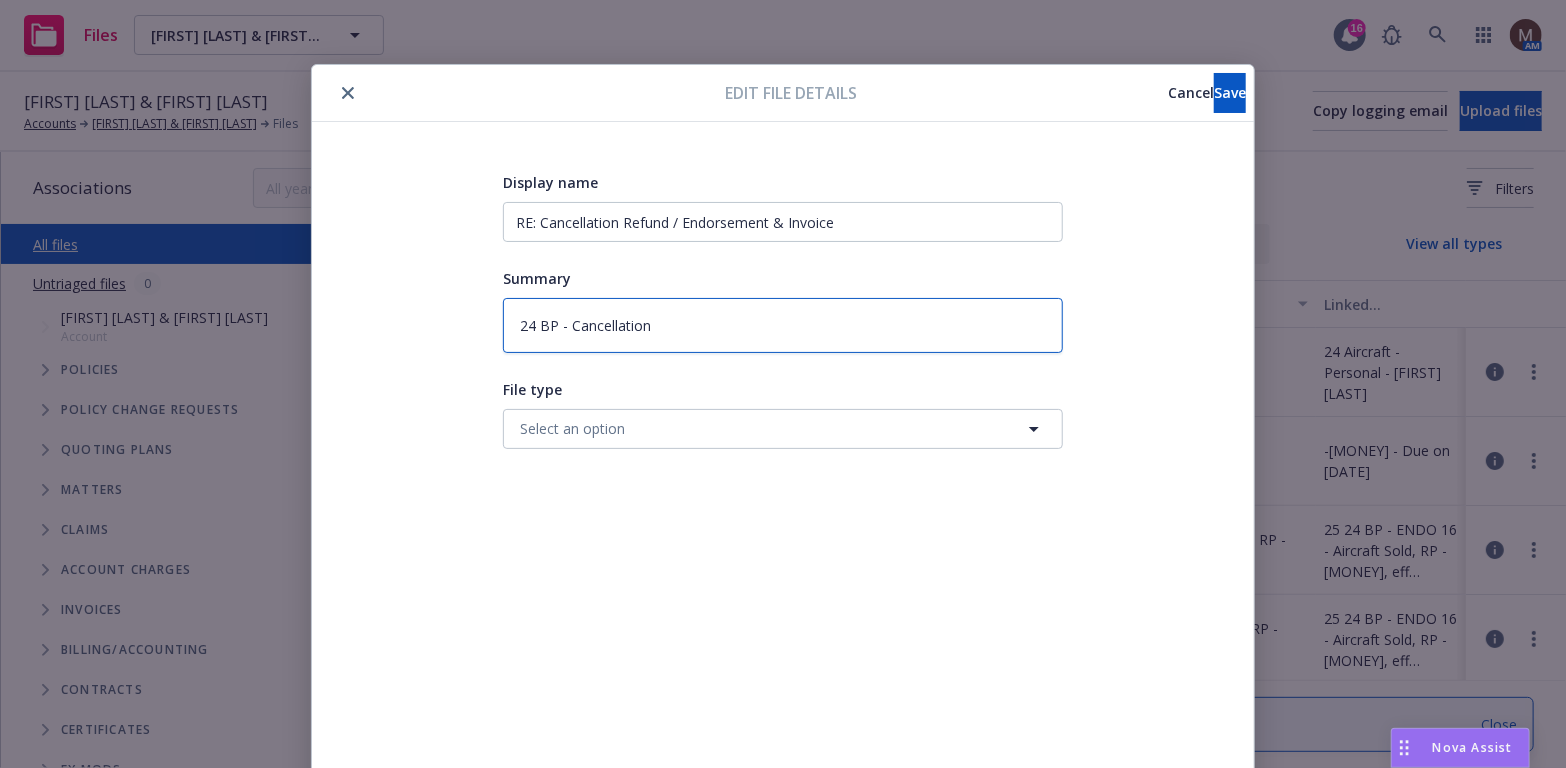 type on "24 BP - Cancellation" 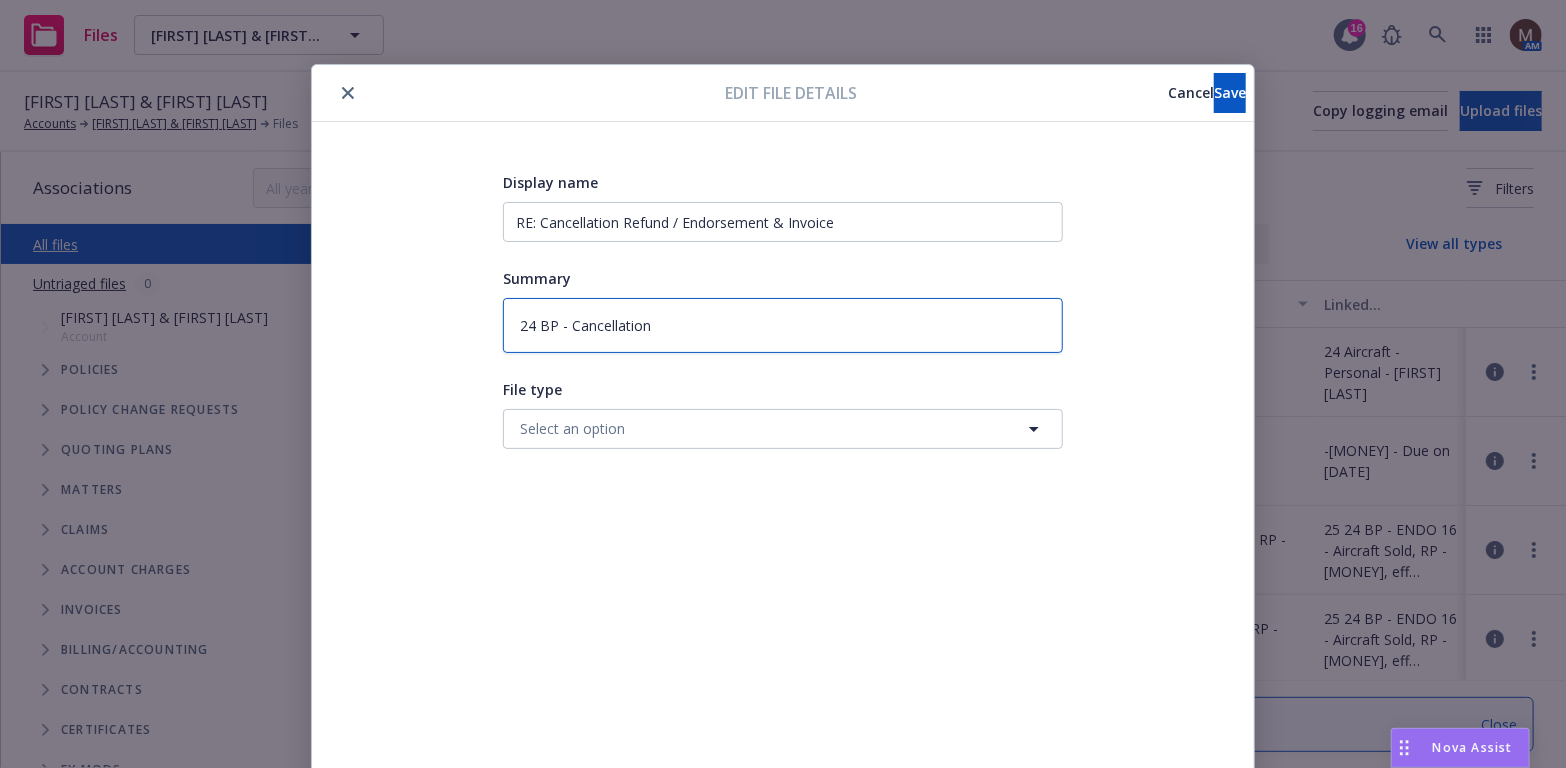type on "24 BP - Cancellation E" 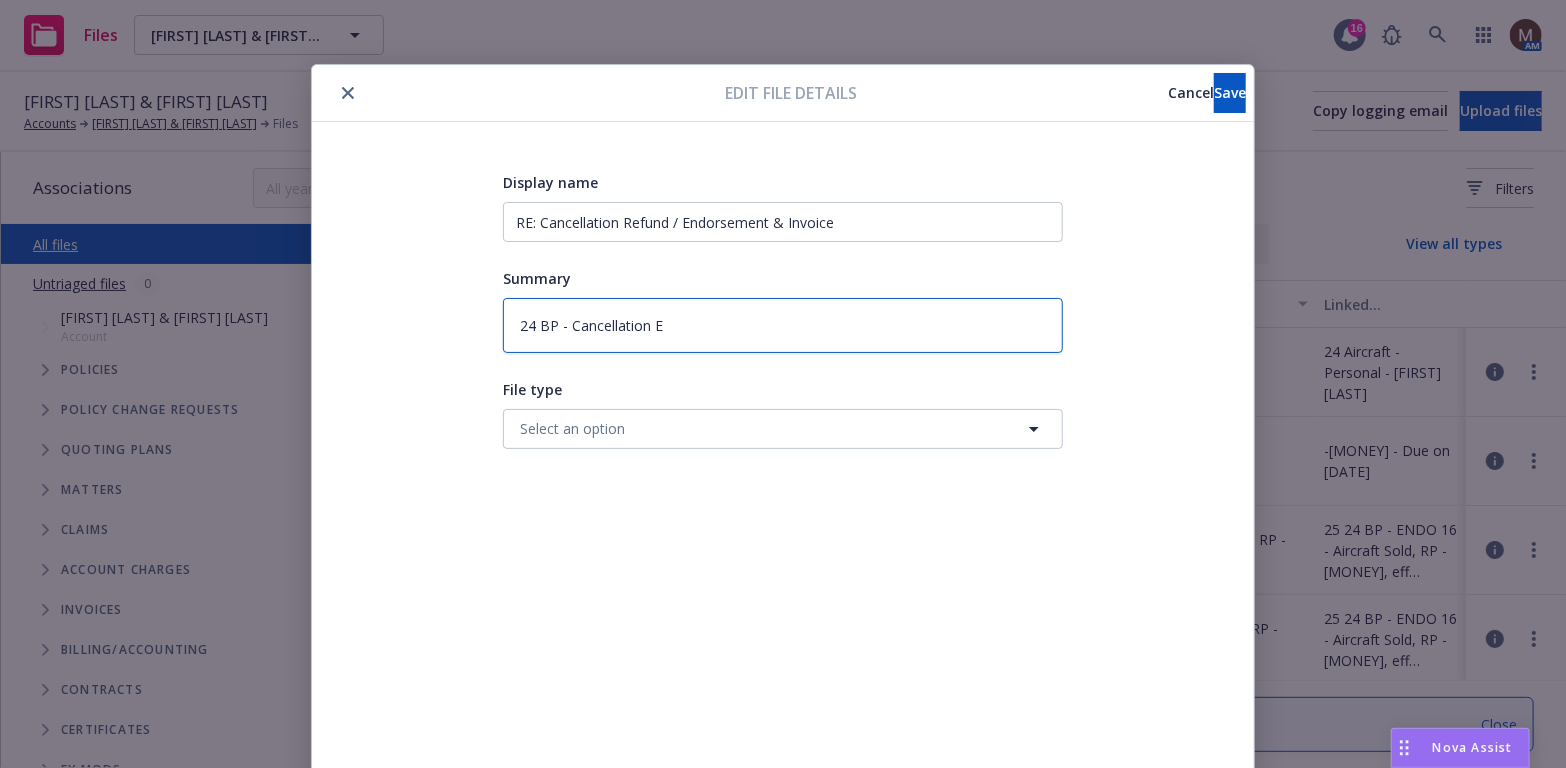 type on "x" 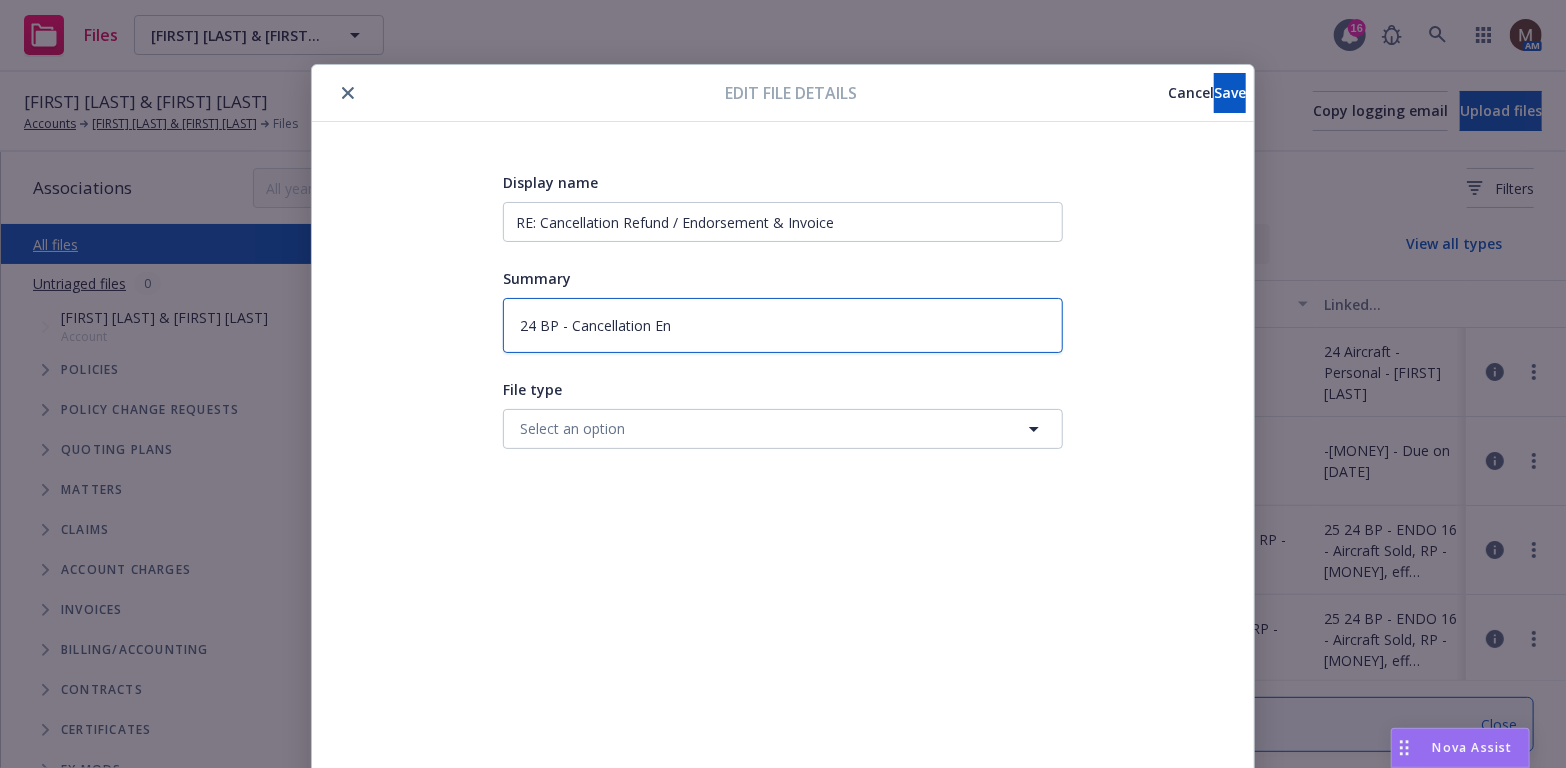 type on "x" 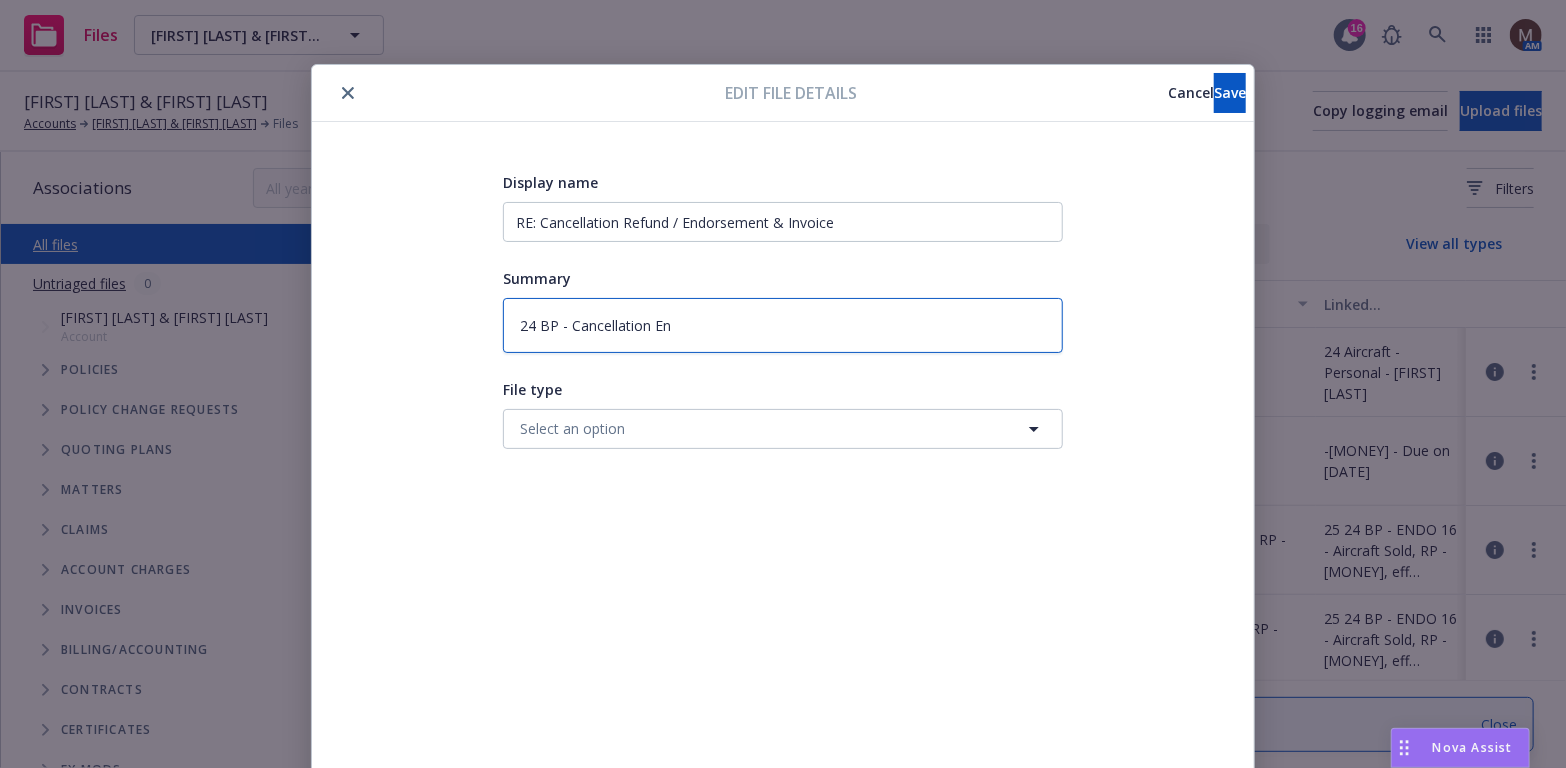 type on "24 BP - Cancellation End" 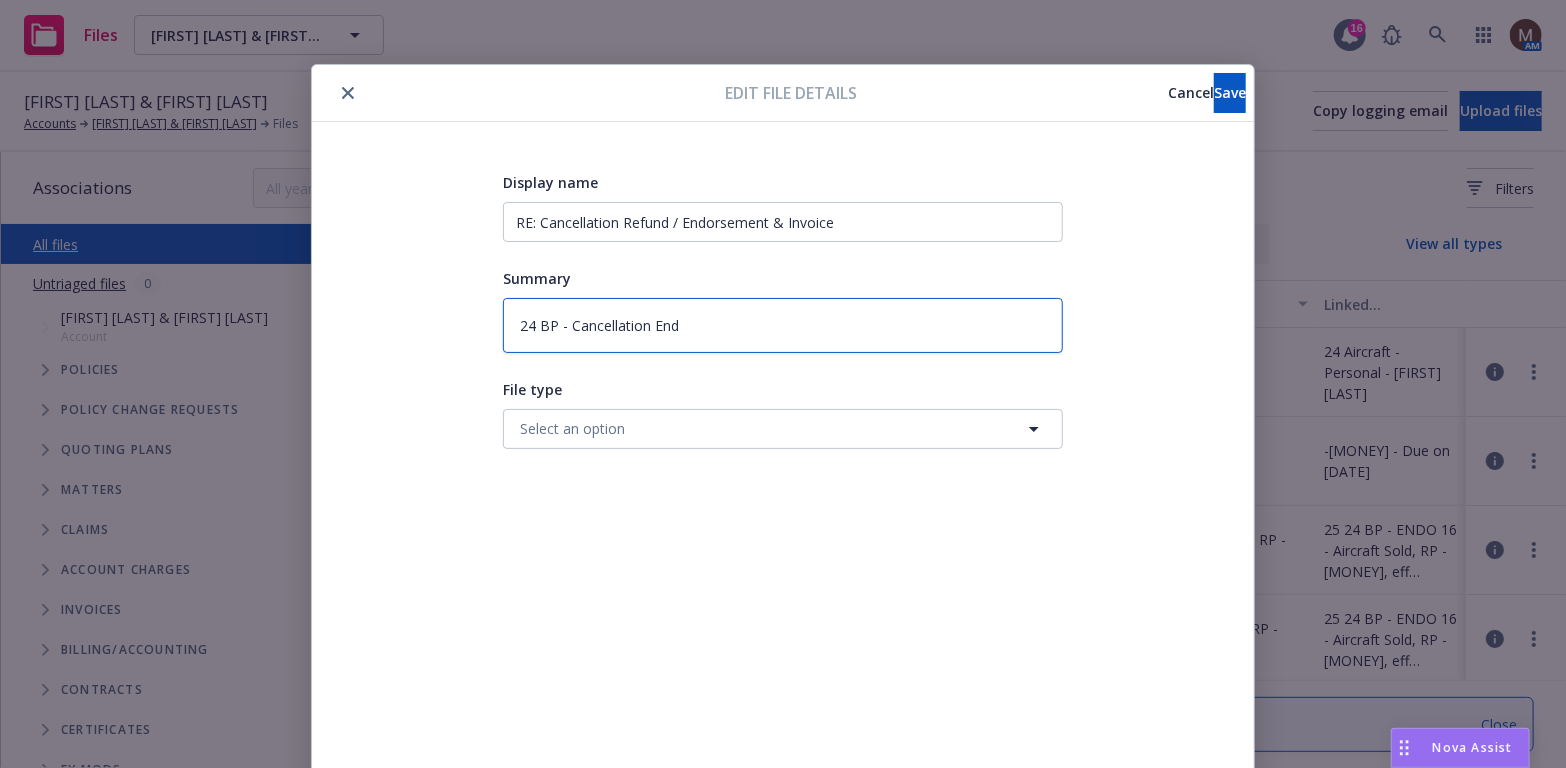 type on "x" 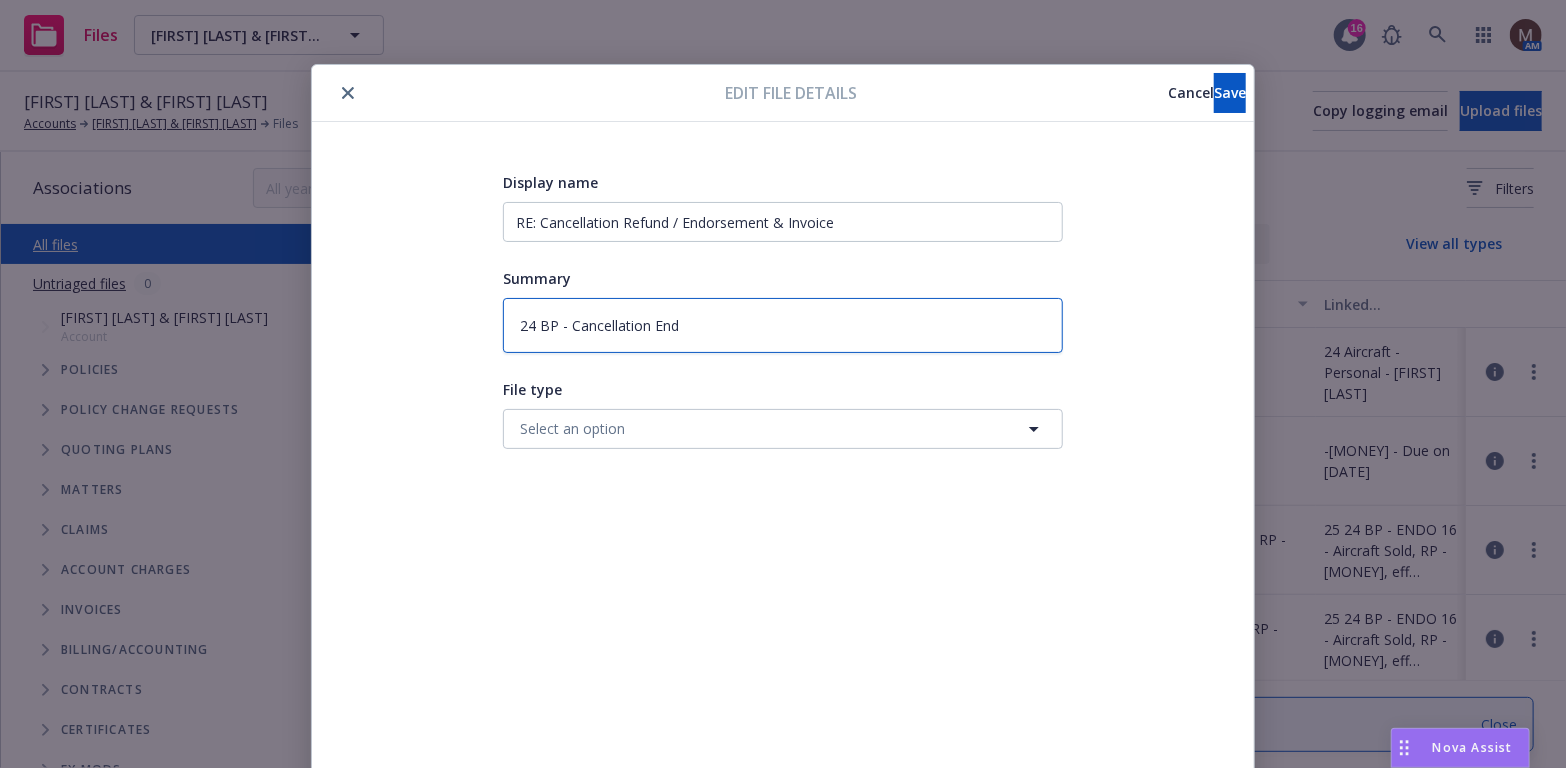 type on "24 BP - Cancellation Endo" 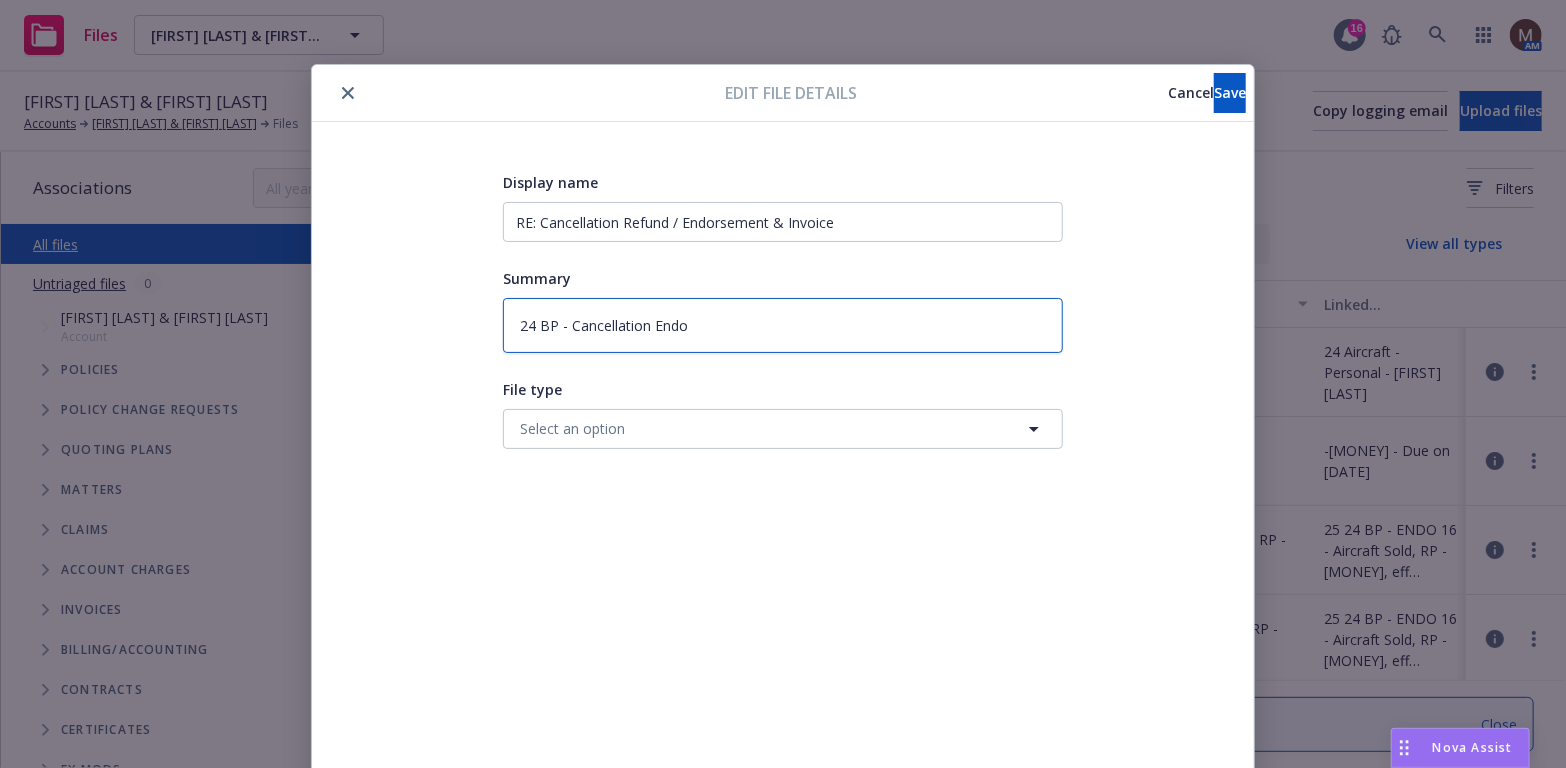 type on "x" 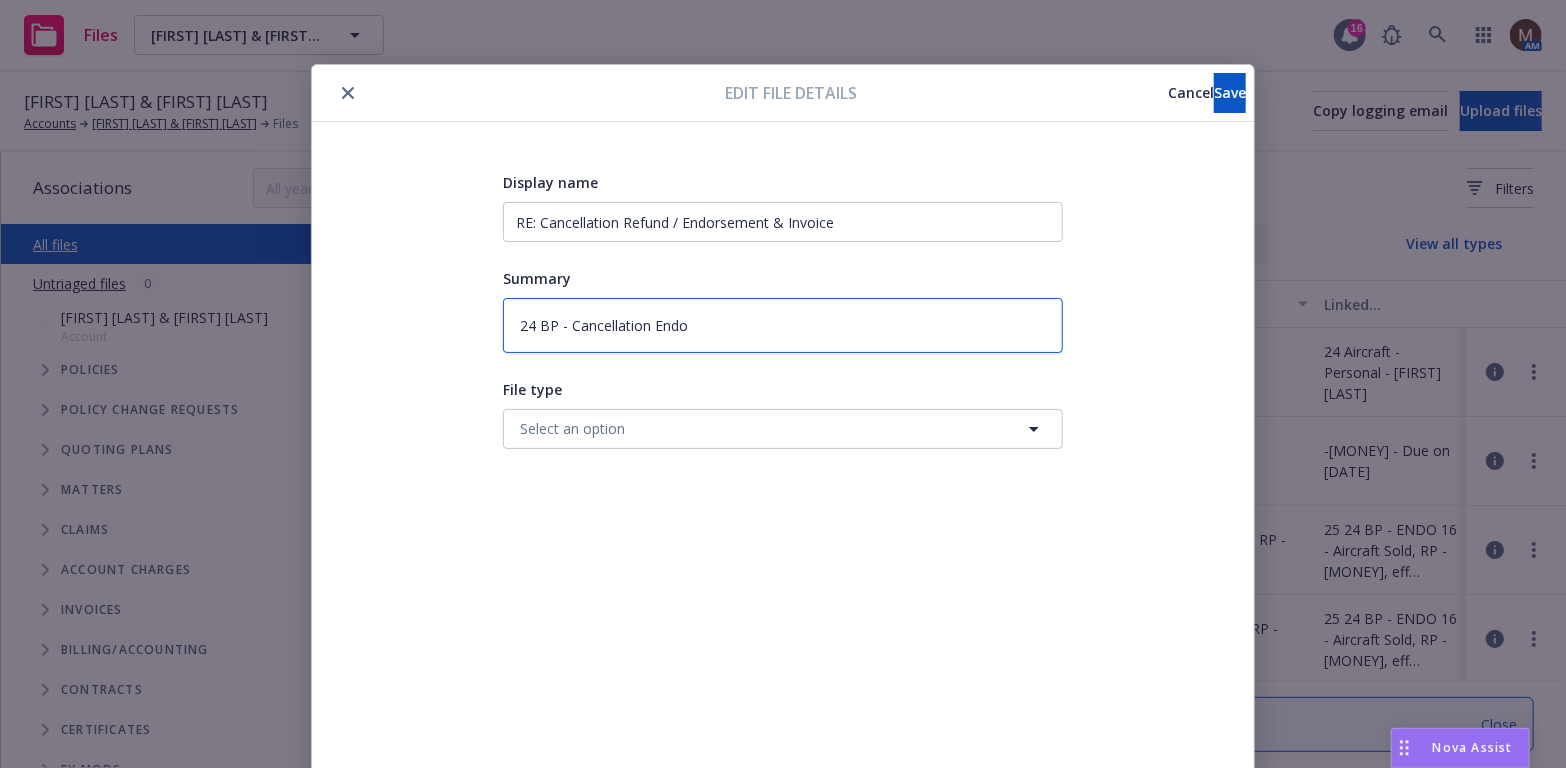 type on "24 BP - Cancellation Endor" 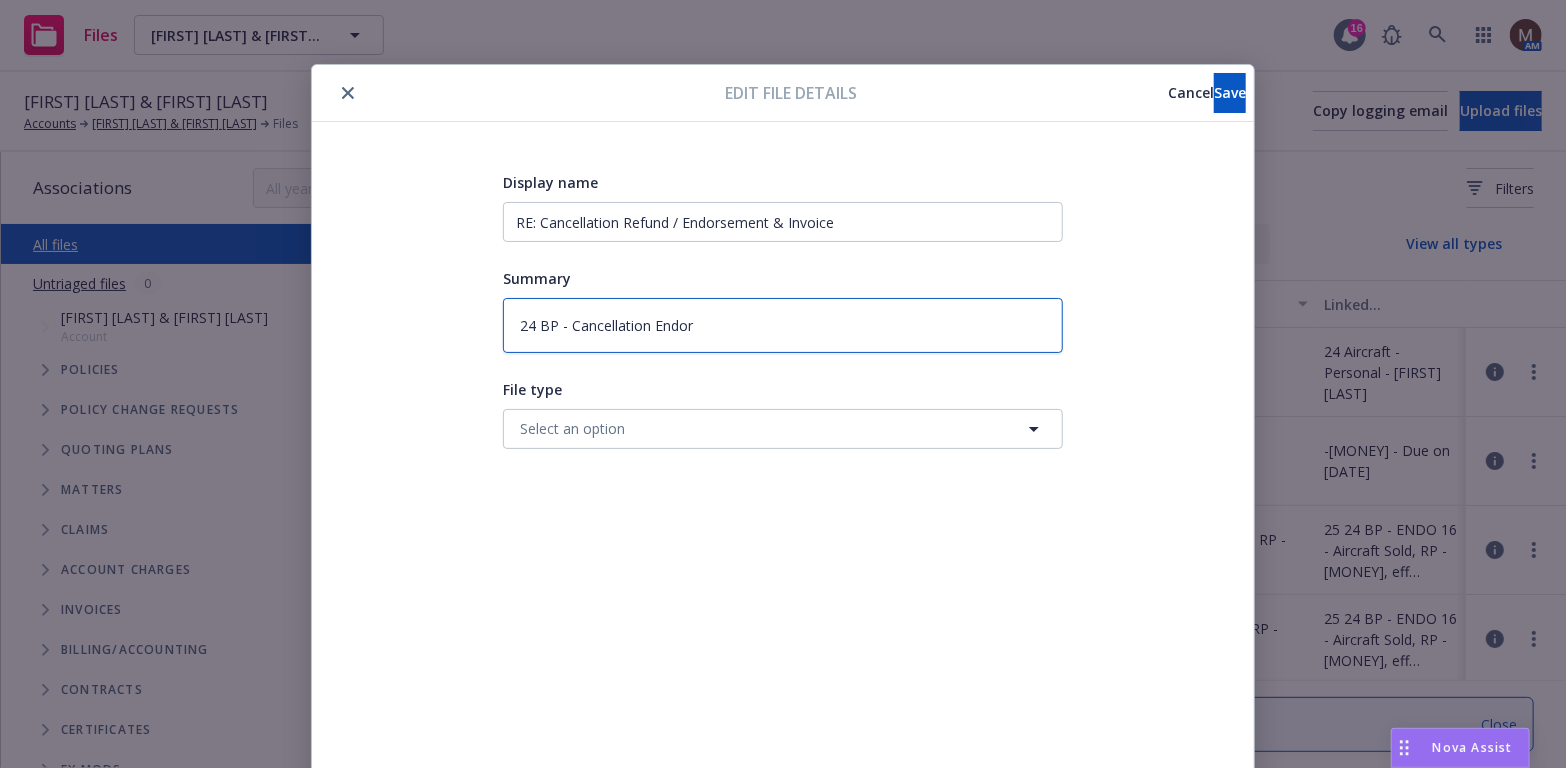 type on "x" 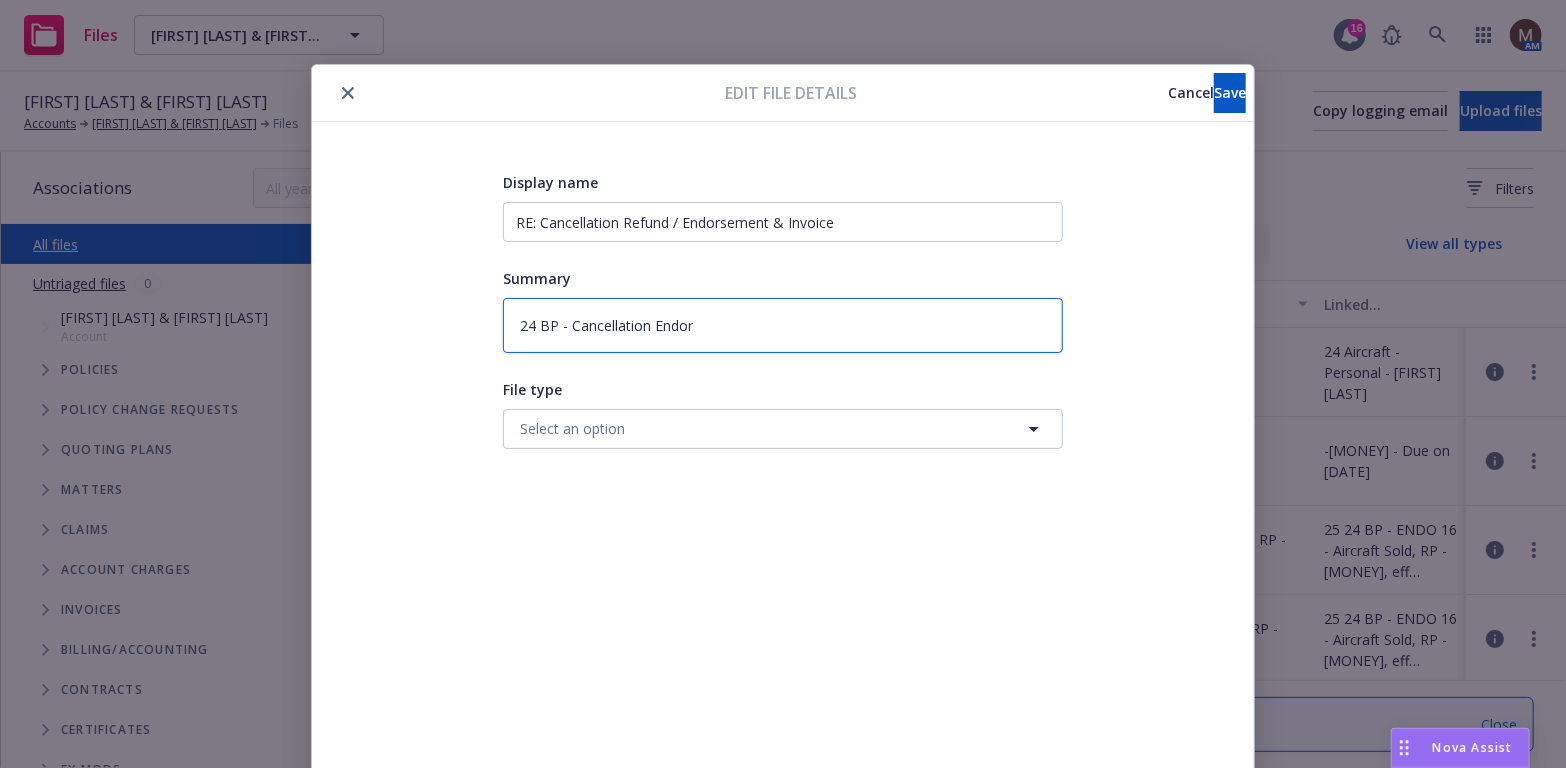 type on "24 BP - Cancellation Endors" 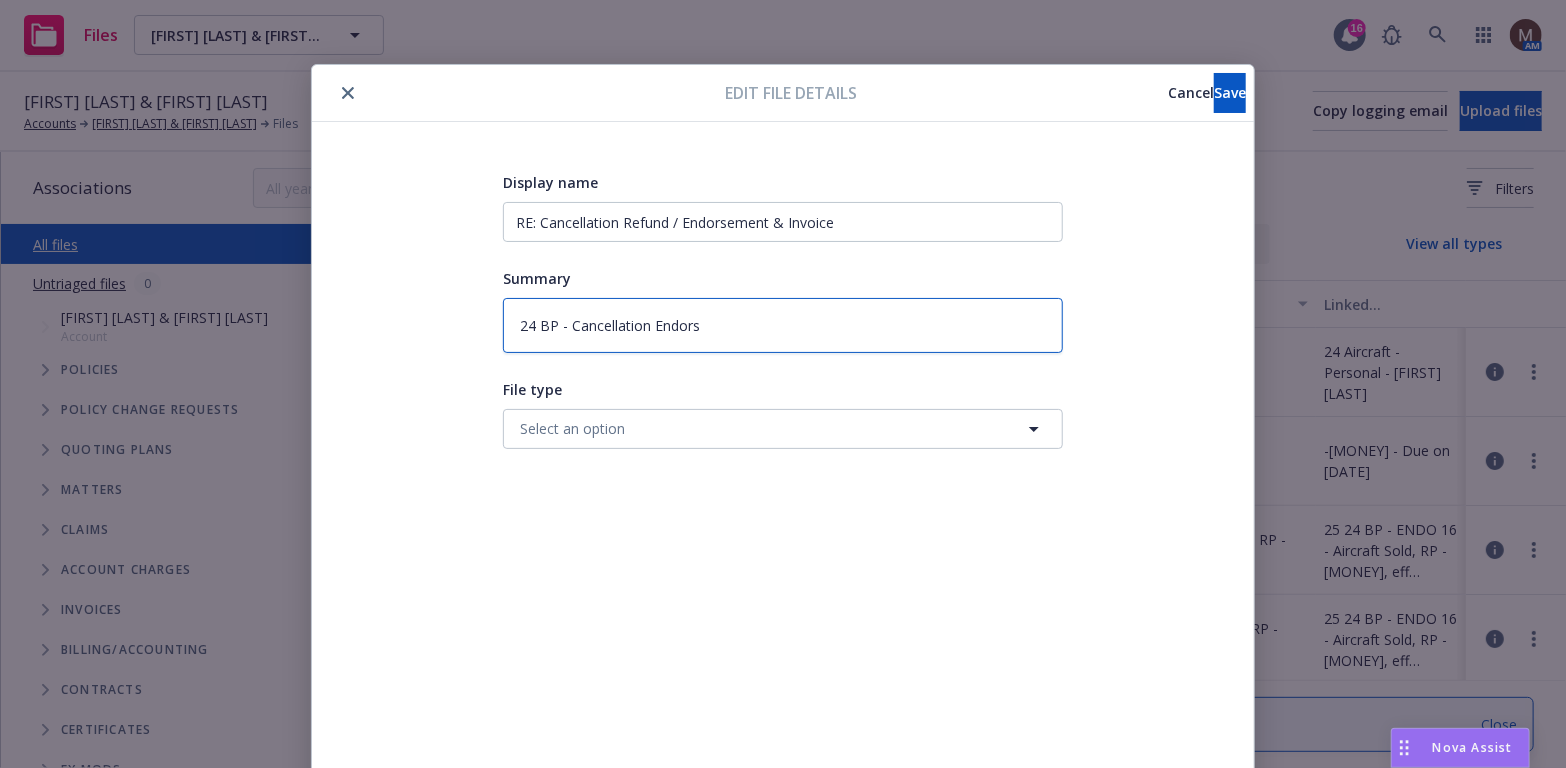 type on "x" 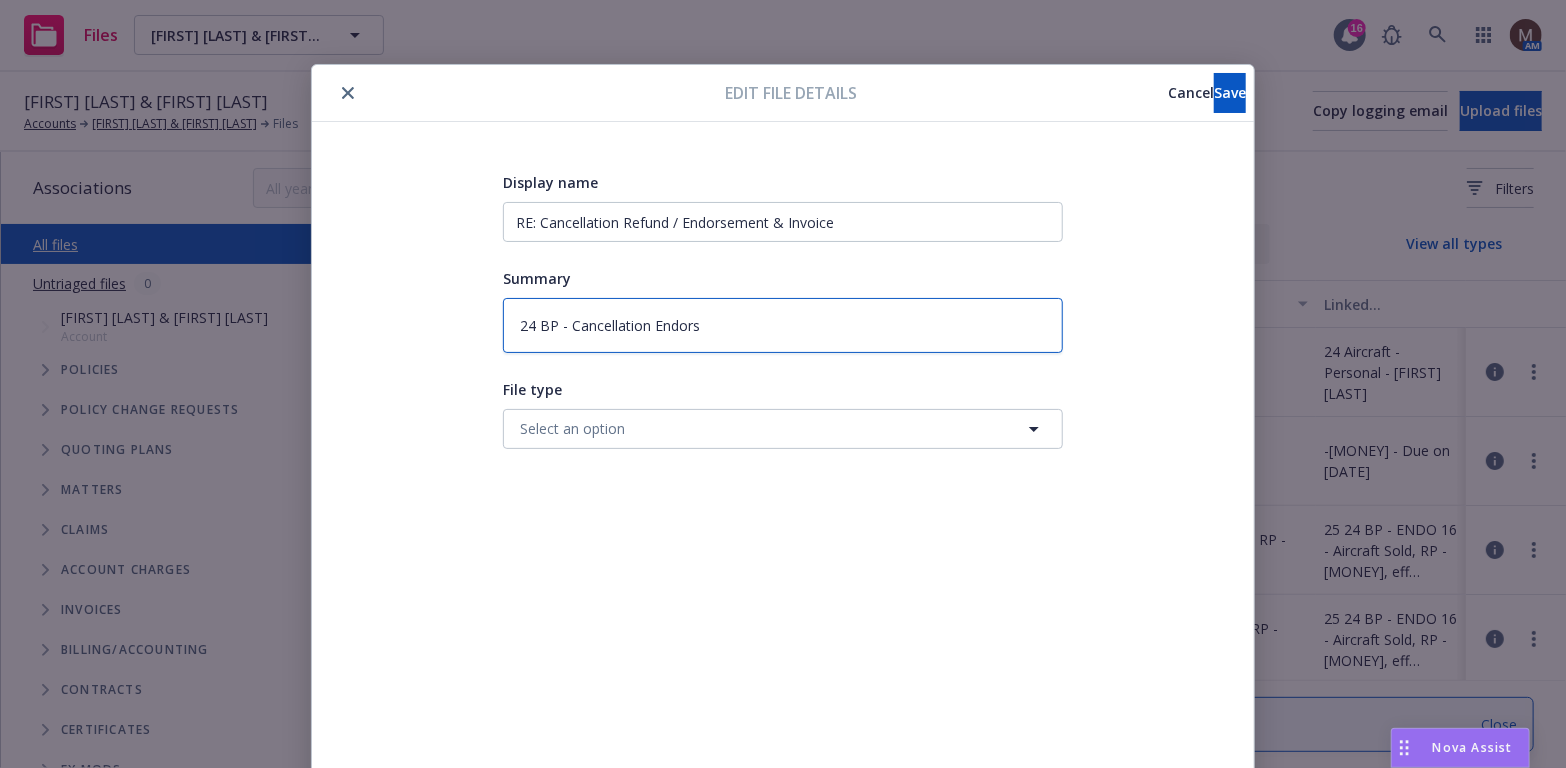 type on "24 BP - Cancellation Endorse" 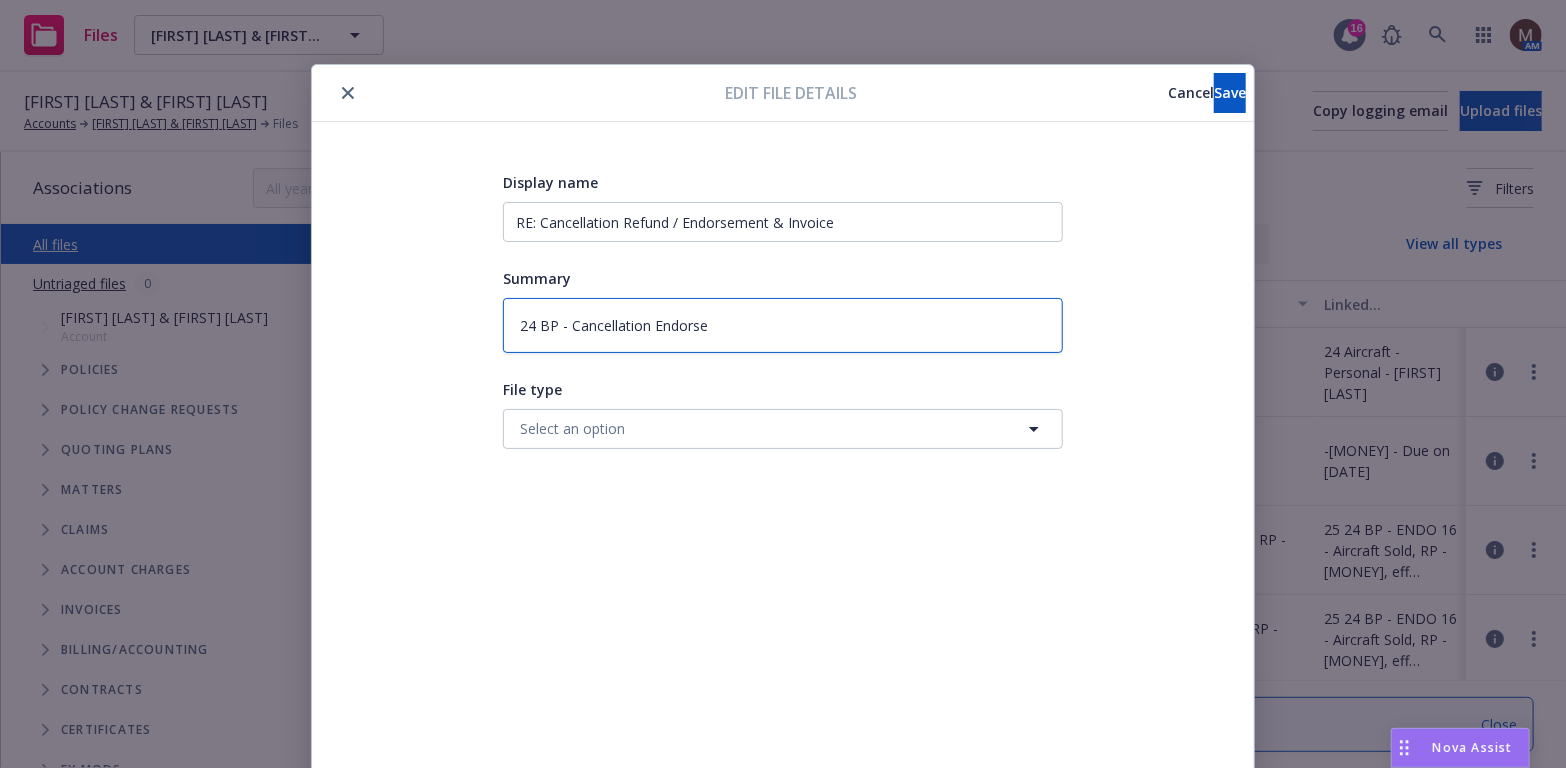 type on "x" 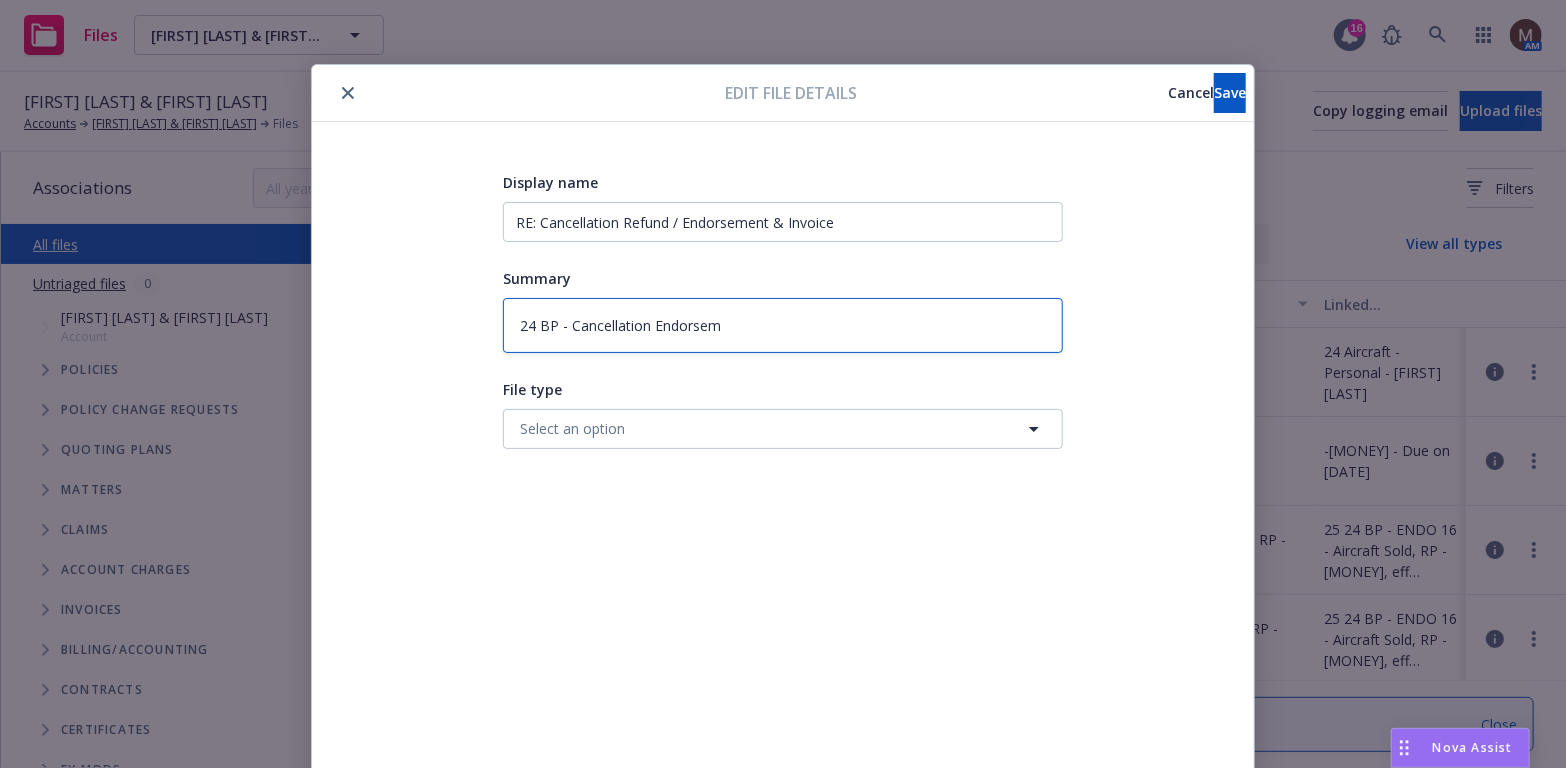 type on "x" 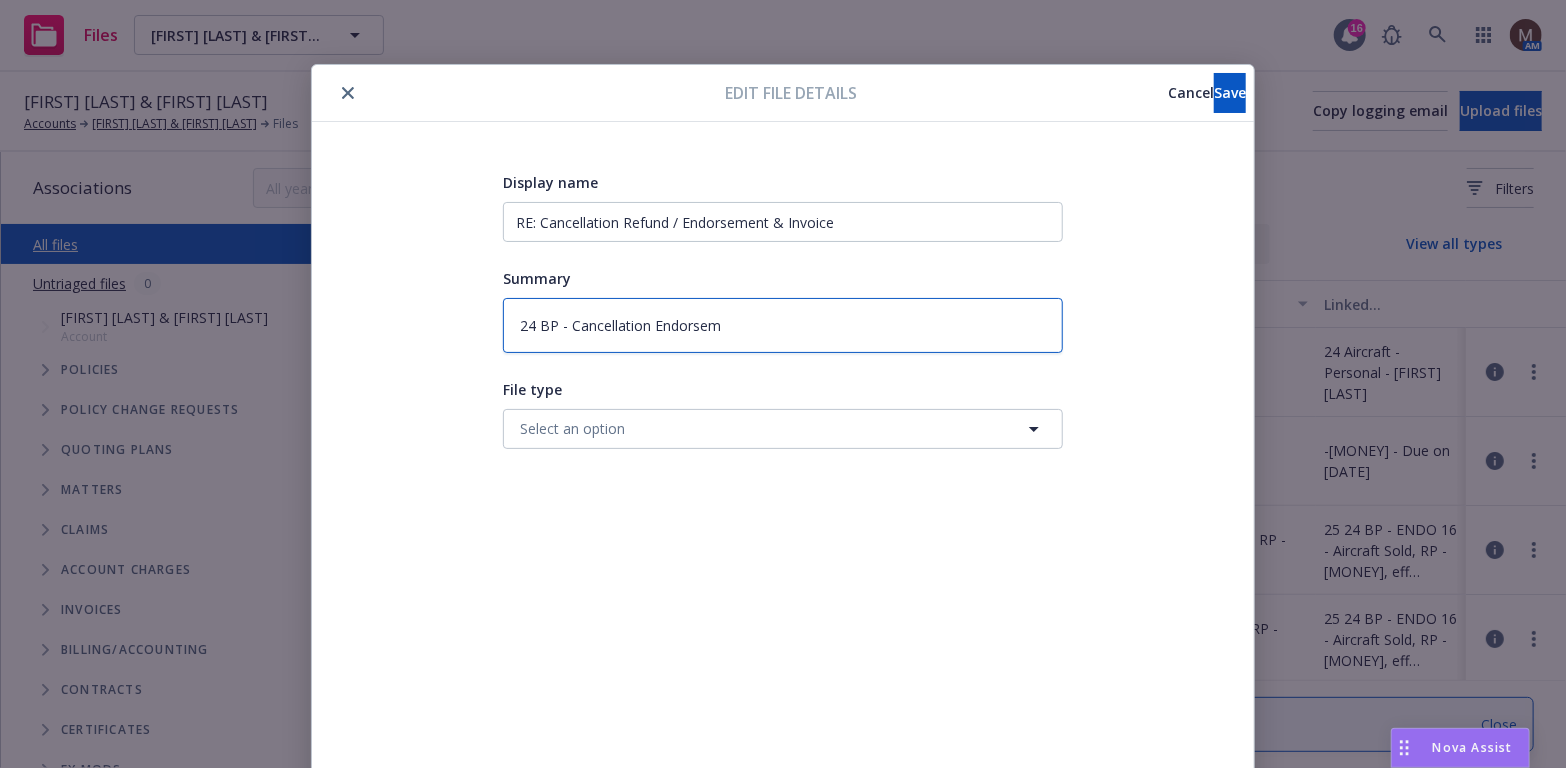 type on "24 BP - Cancellation Endorseme" 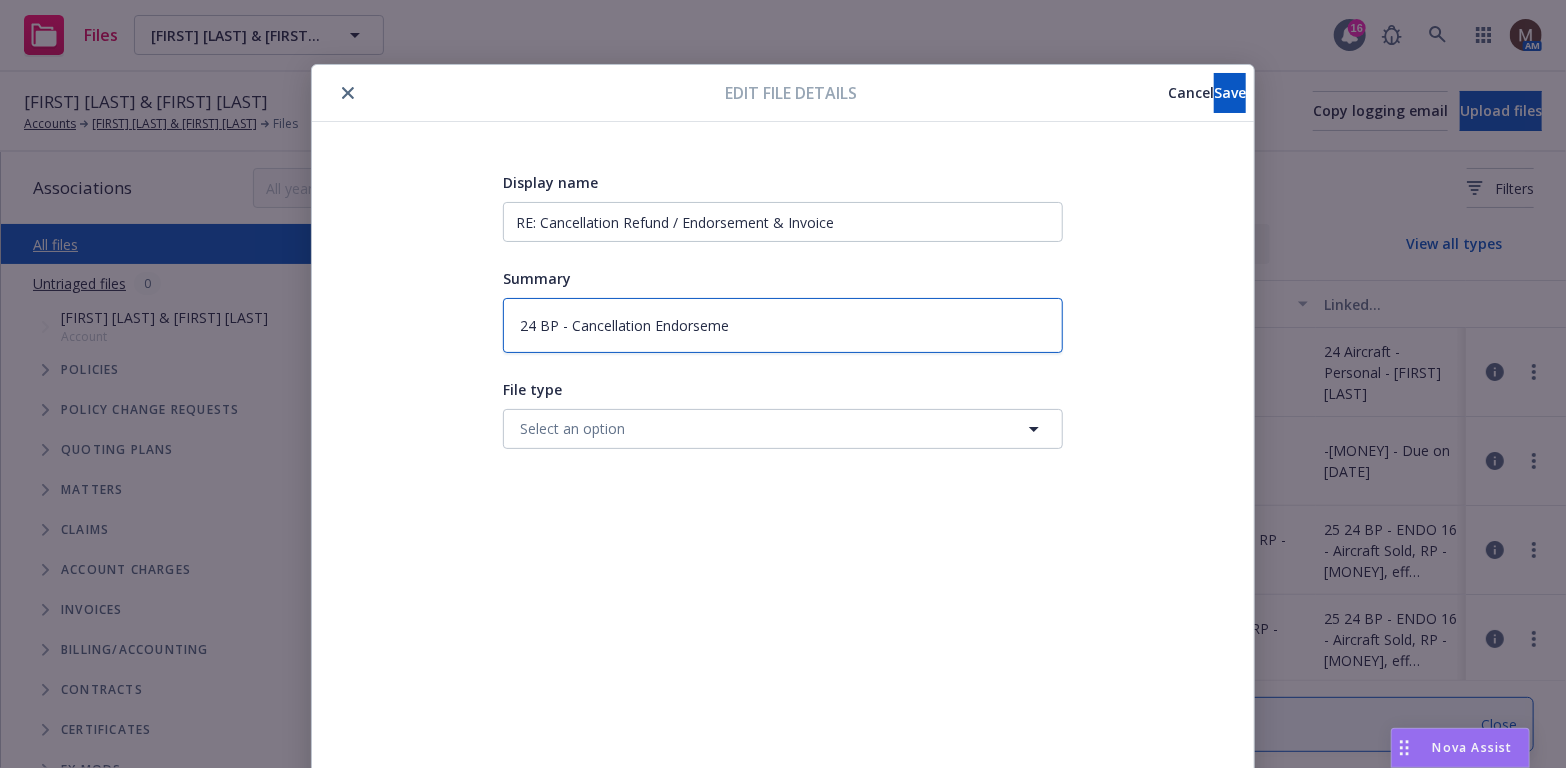 type on "x" 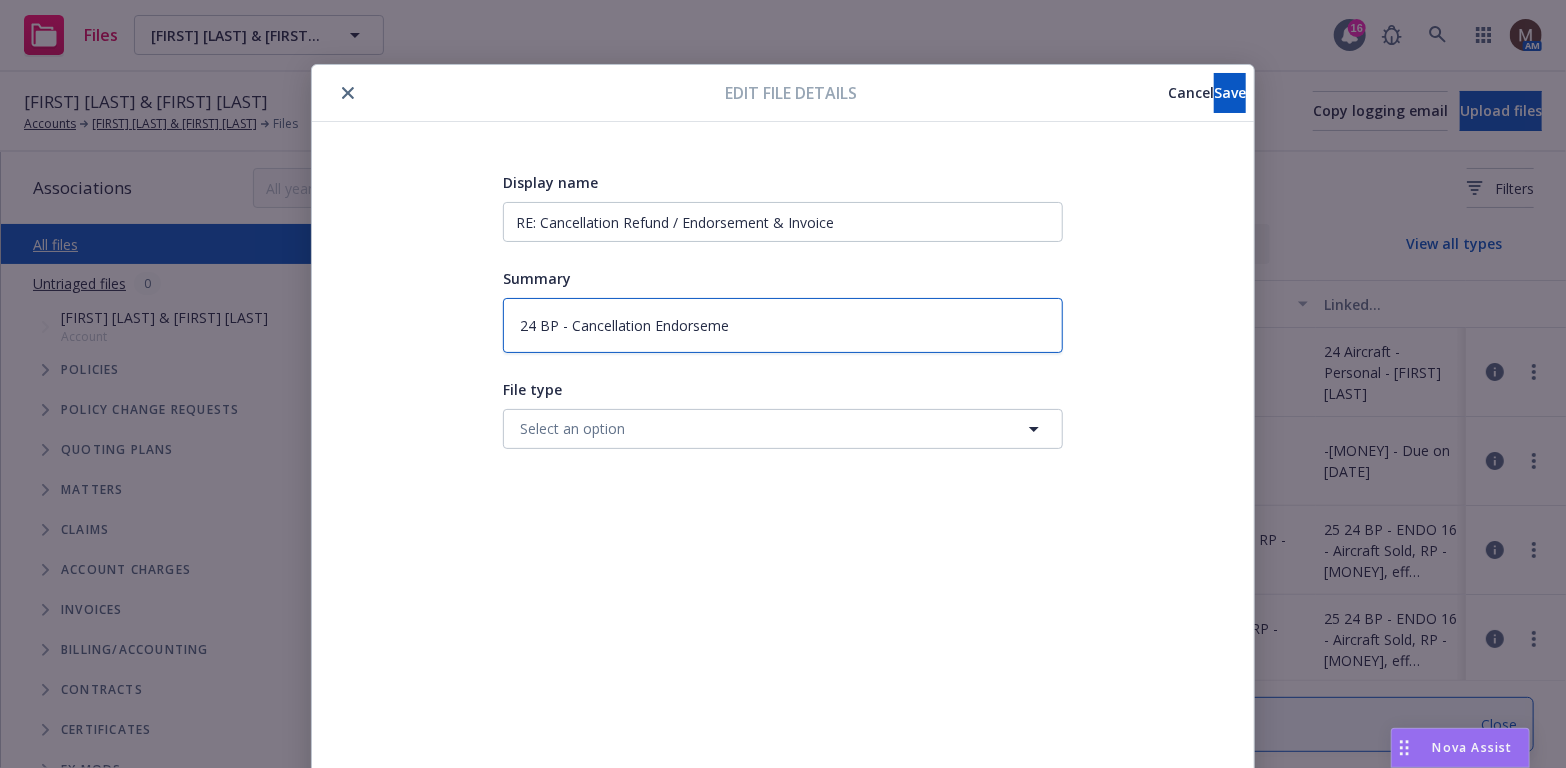 type on "24 BP - Cancellation Endorsem" 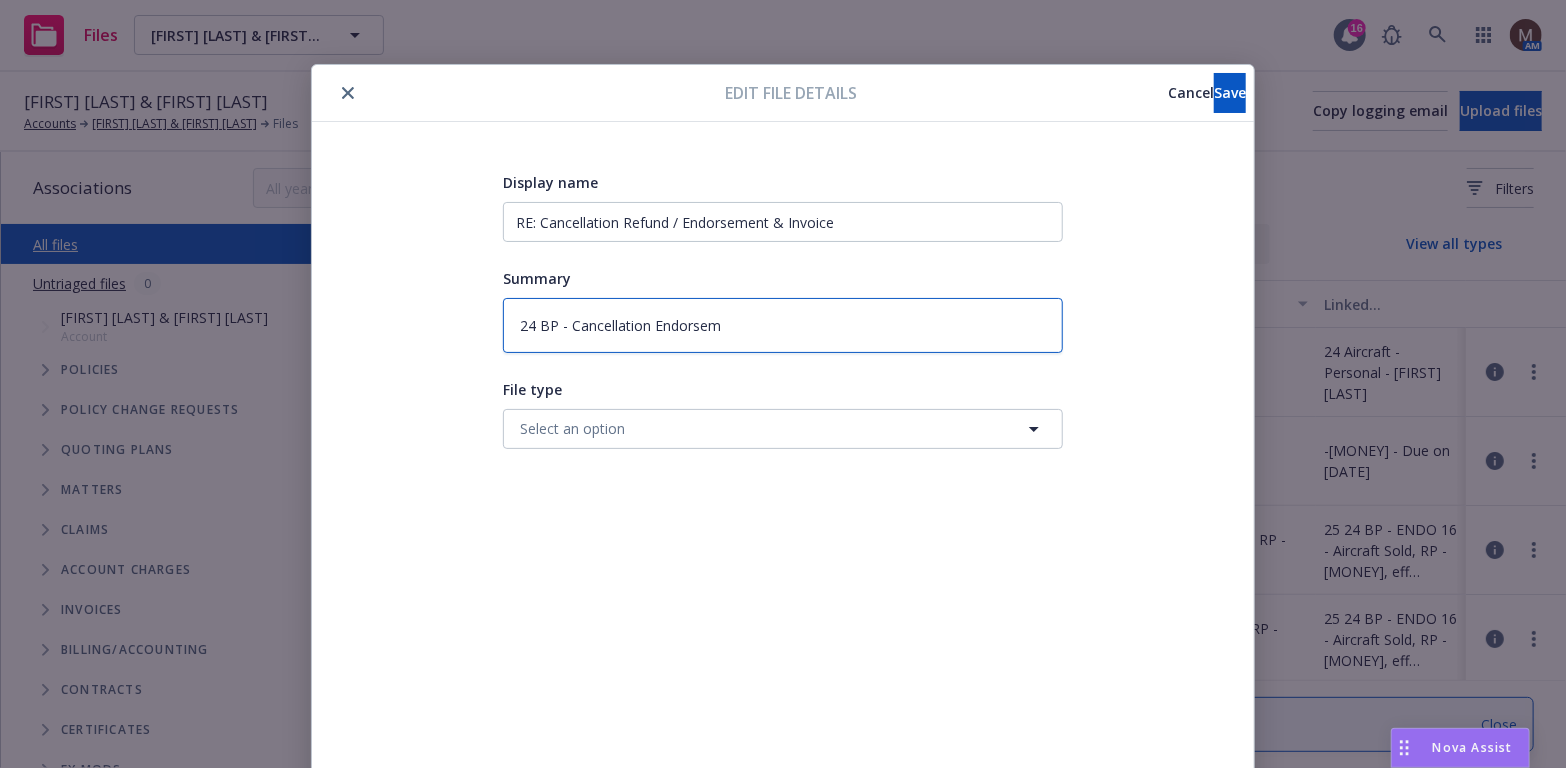 type on "x" 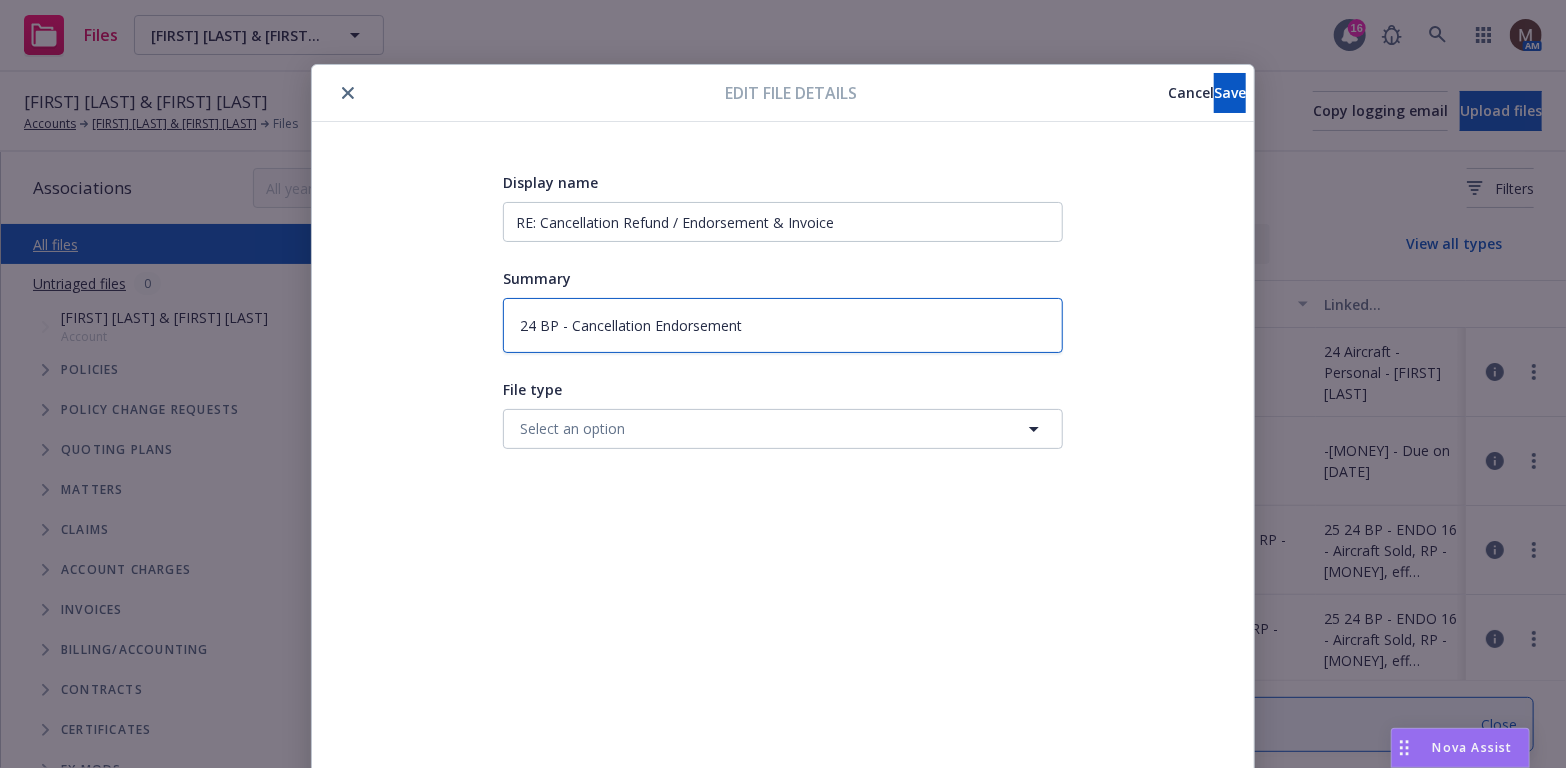 type on "24 BP - Cancellation Endorsement" 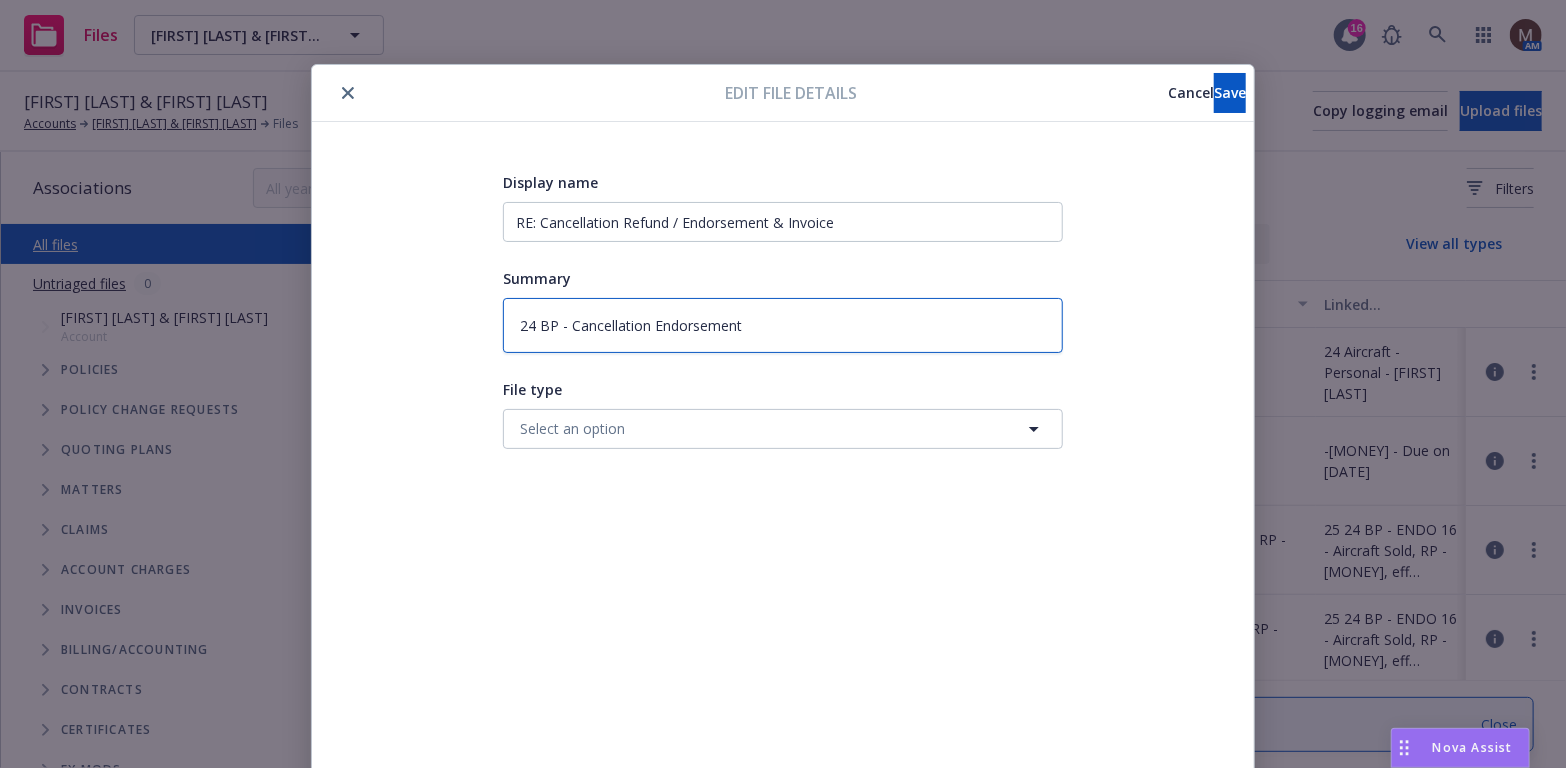 type on "x" 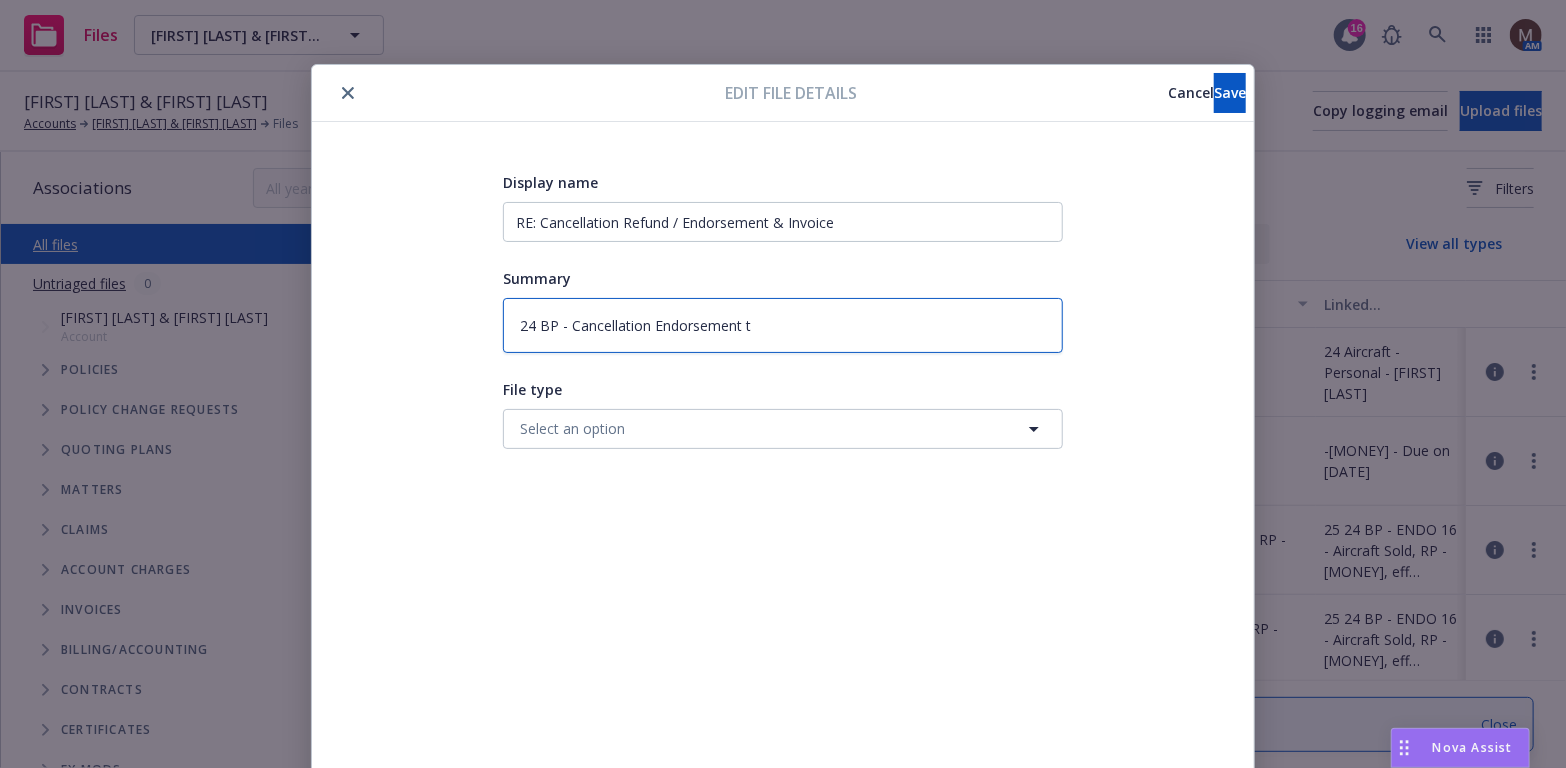 type on "x" 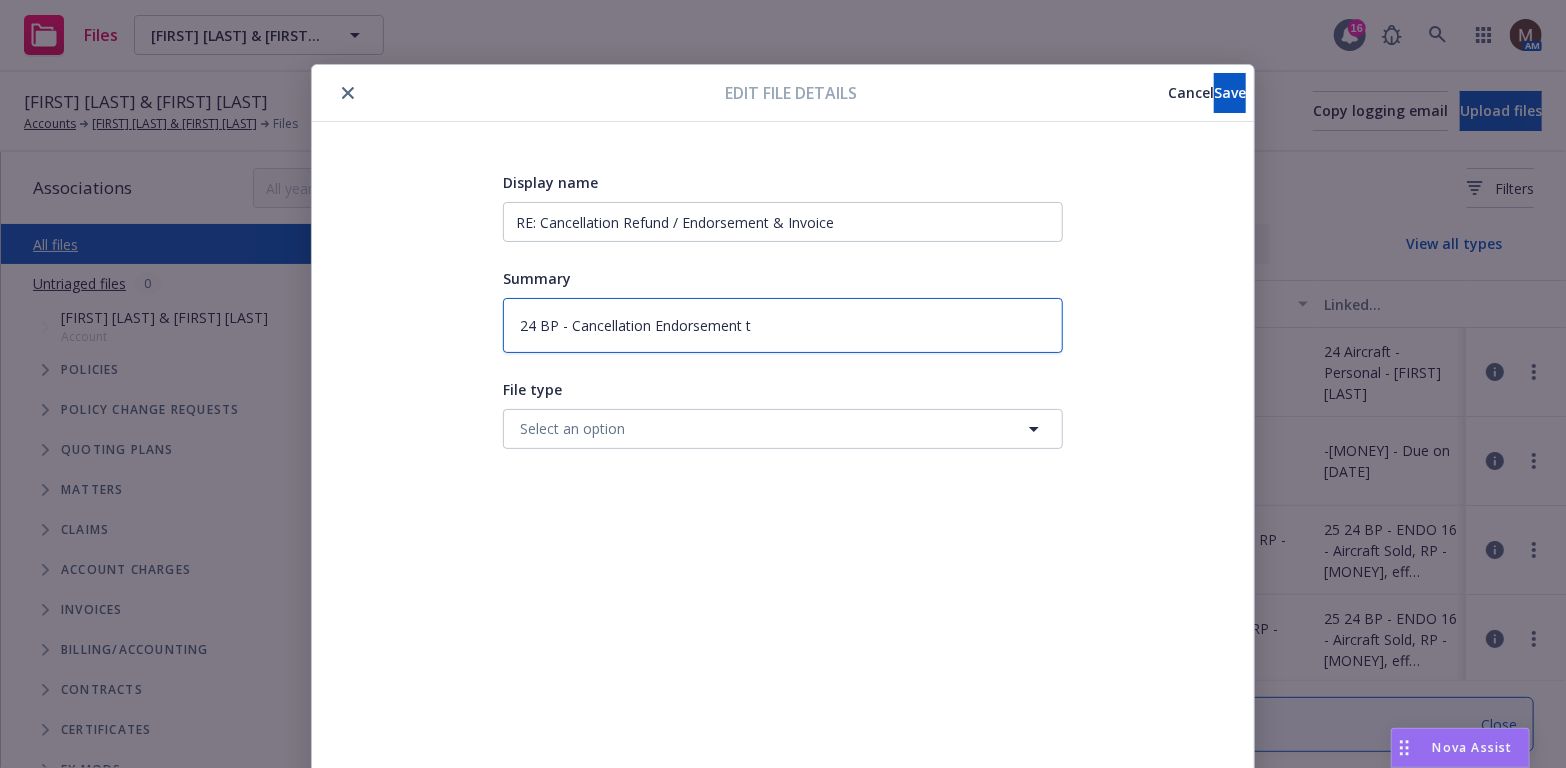 type on "24 BP - Cancellation Endorsement to" 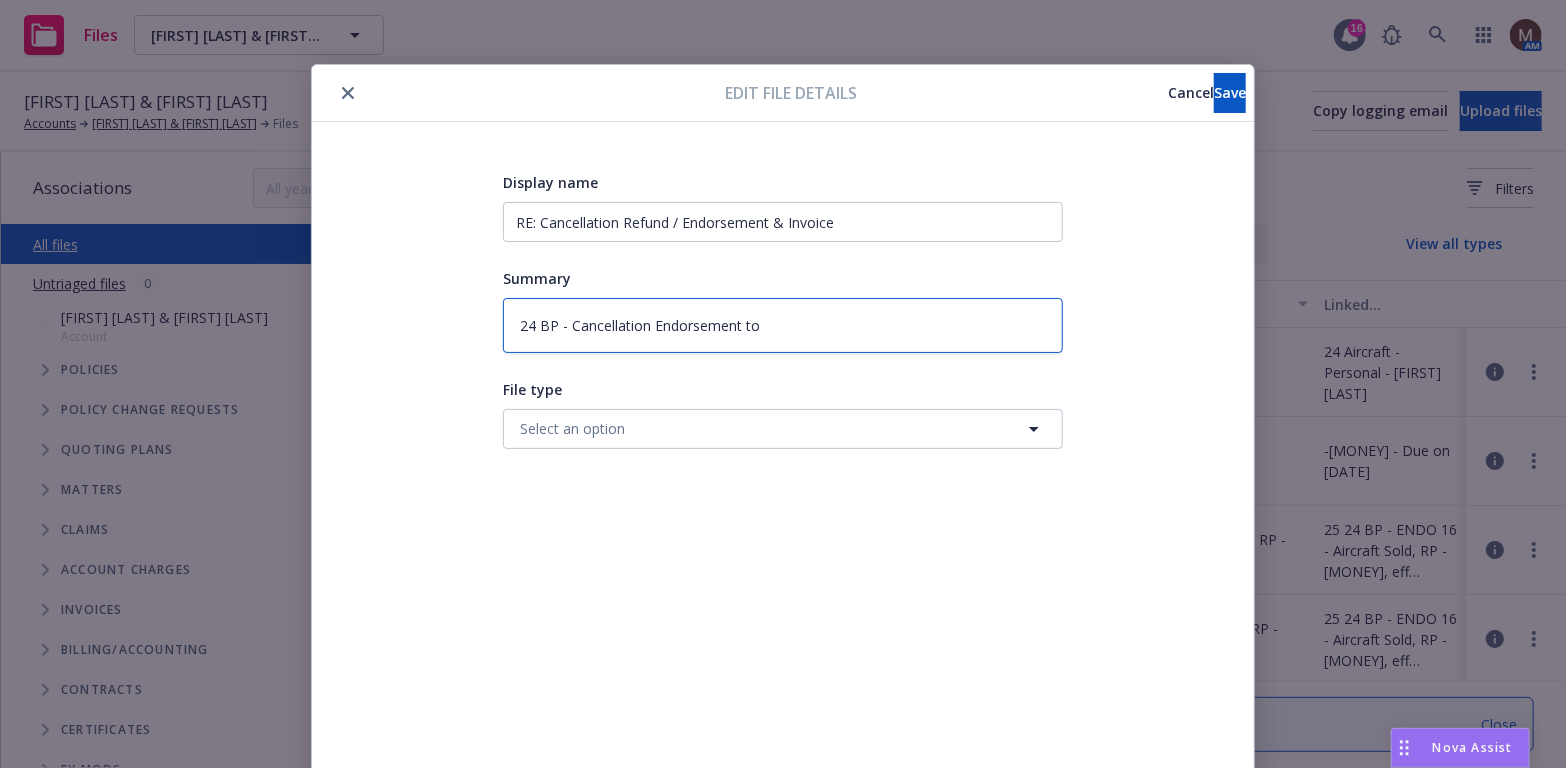 type on "x" 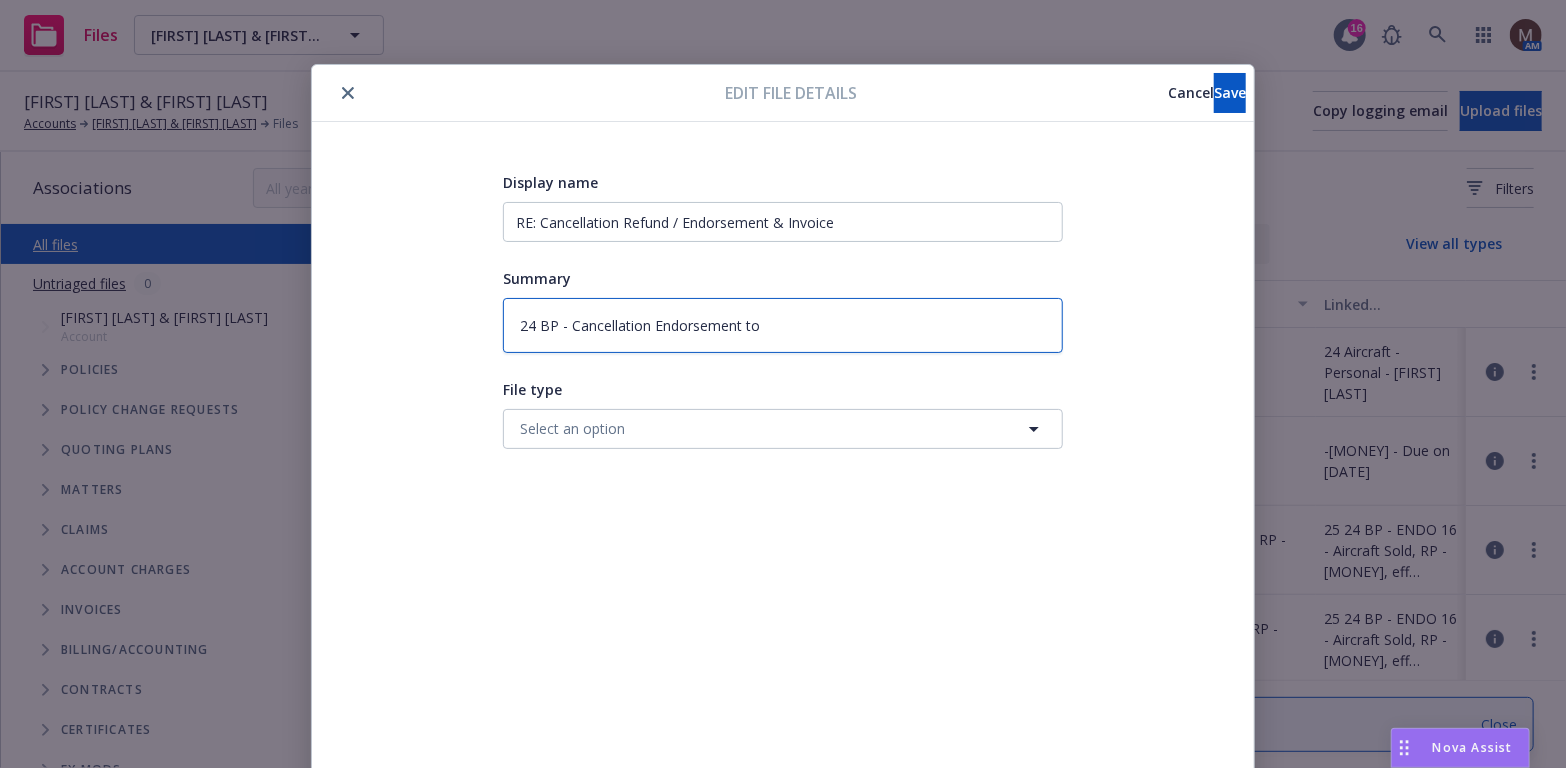 type on "24 BP - Cancellation Endorsement to i" 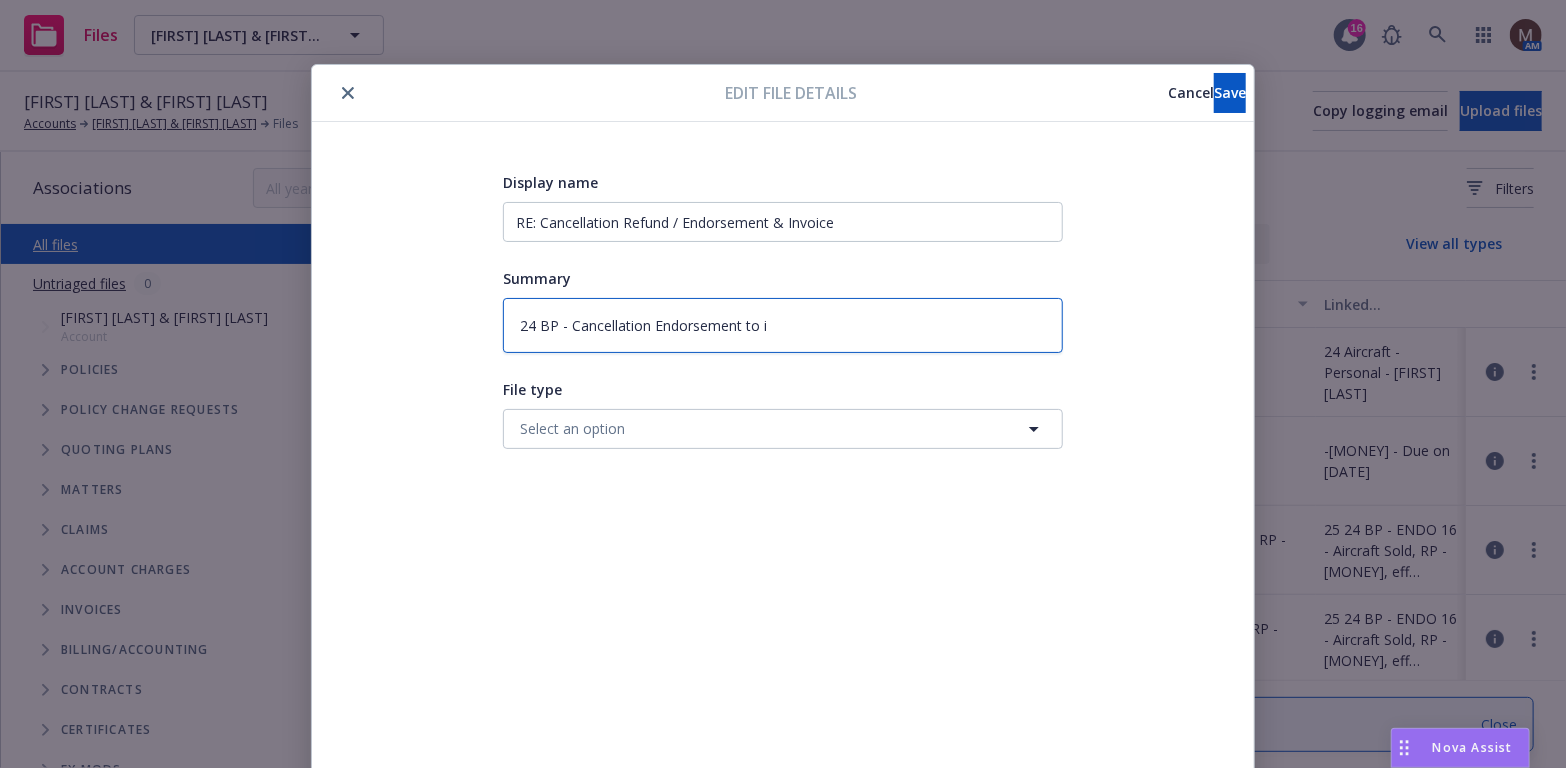 type on "x" 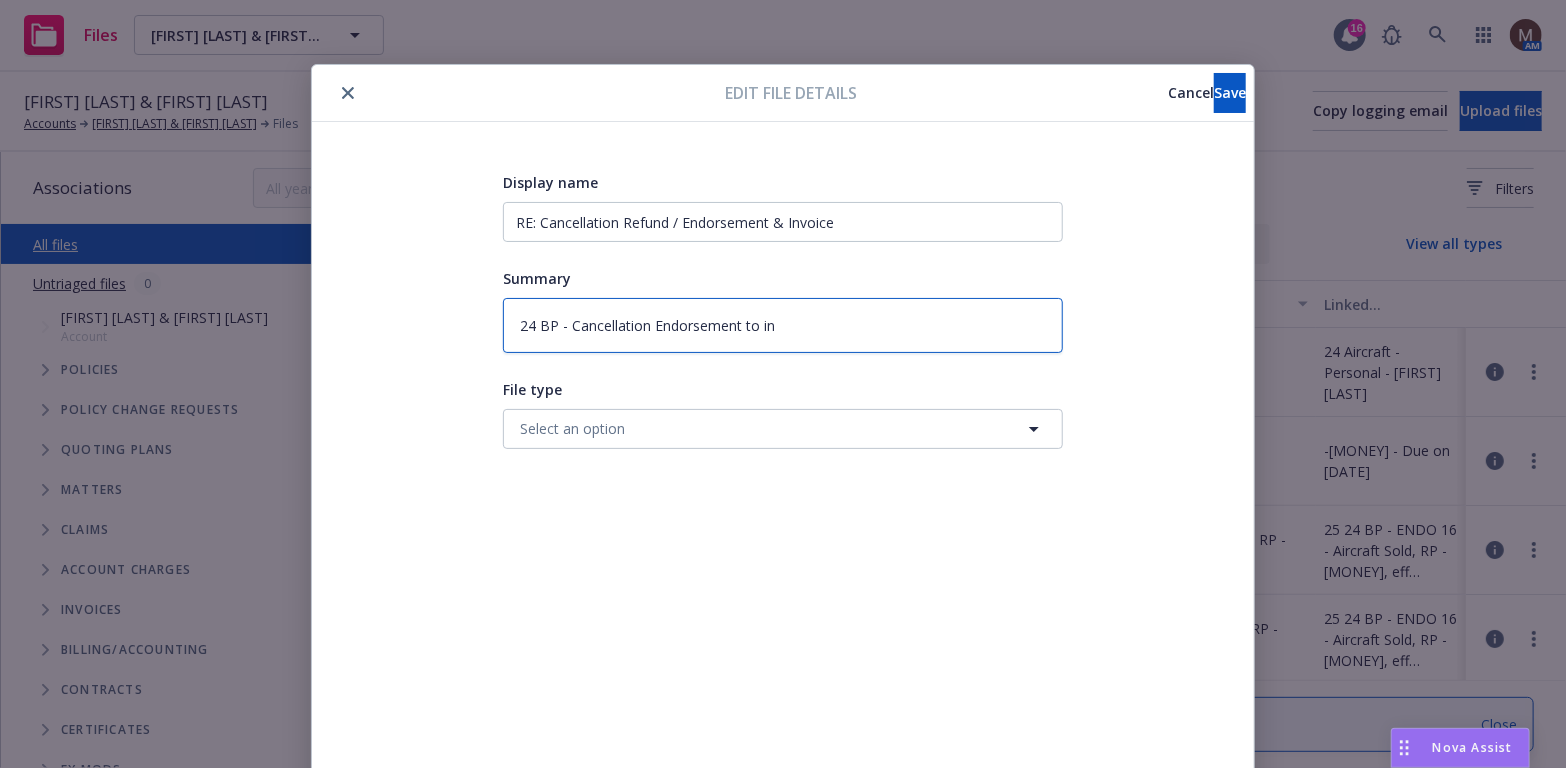 type on "x" 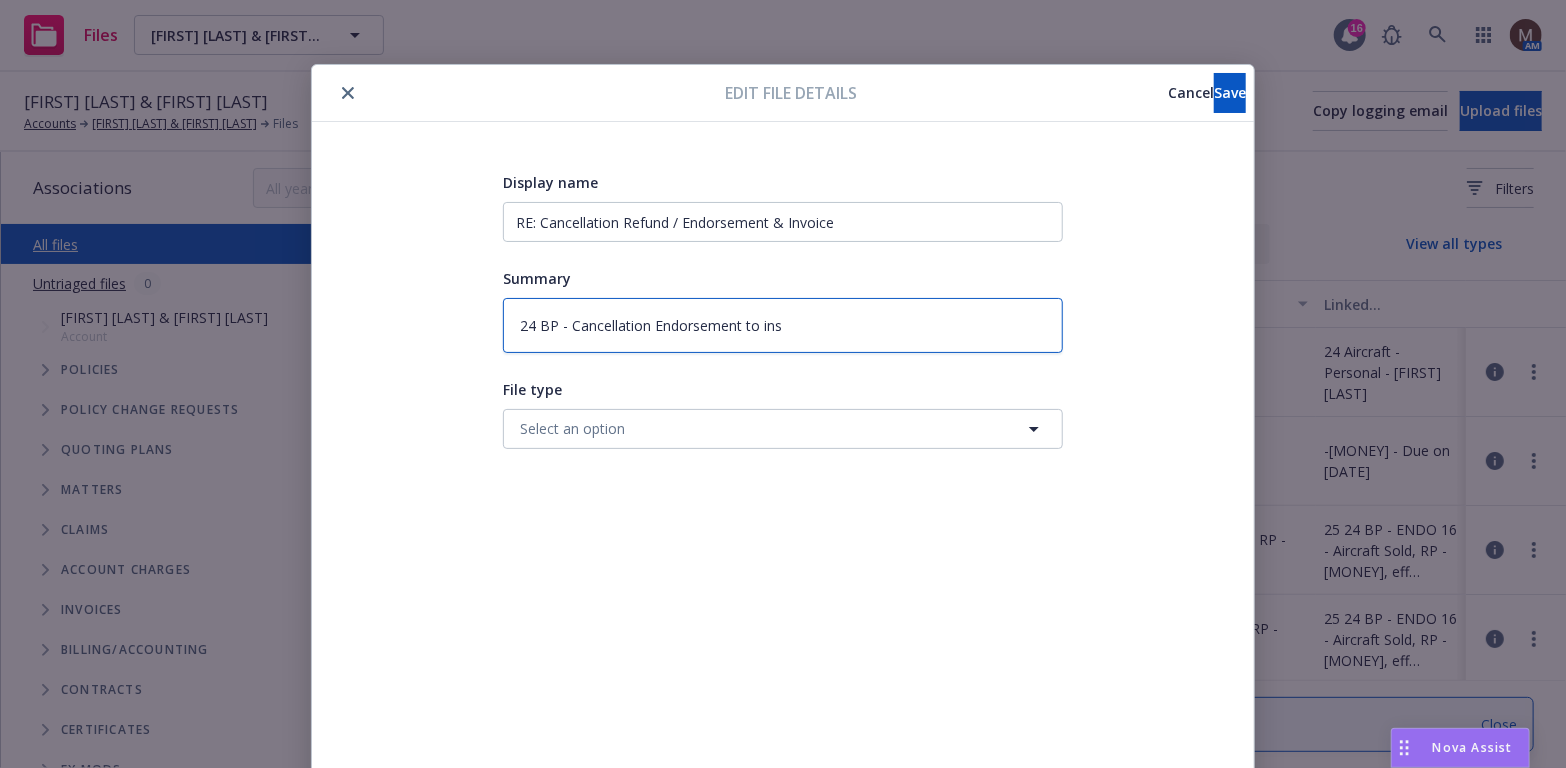 type on "x" 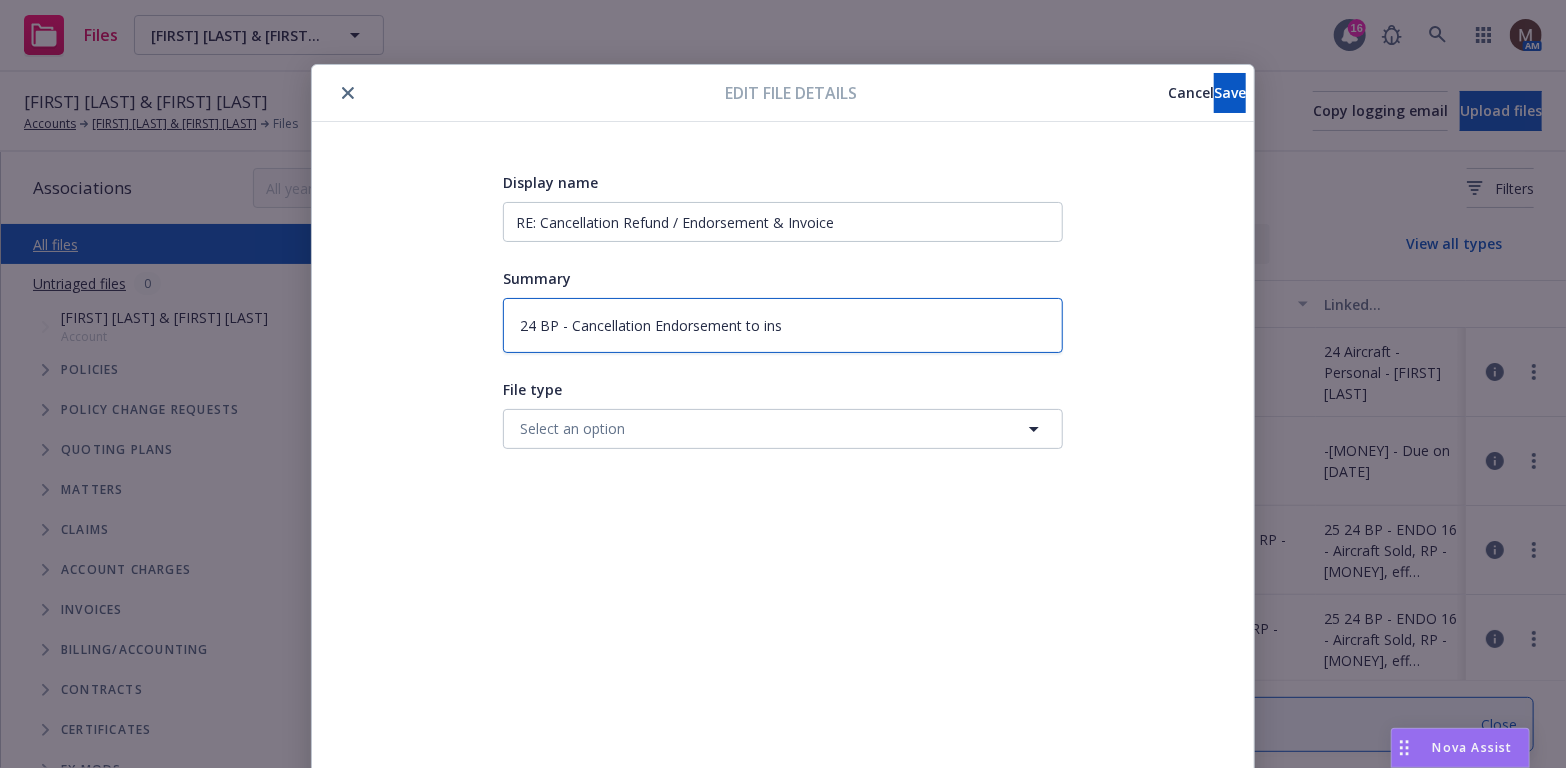 type on "24 BP - Cancellation Endorsement to insu" 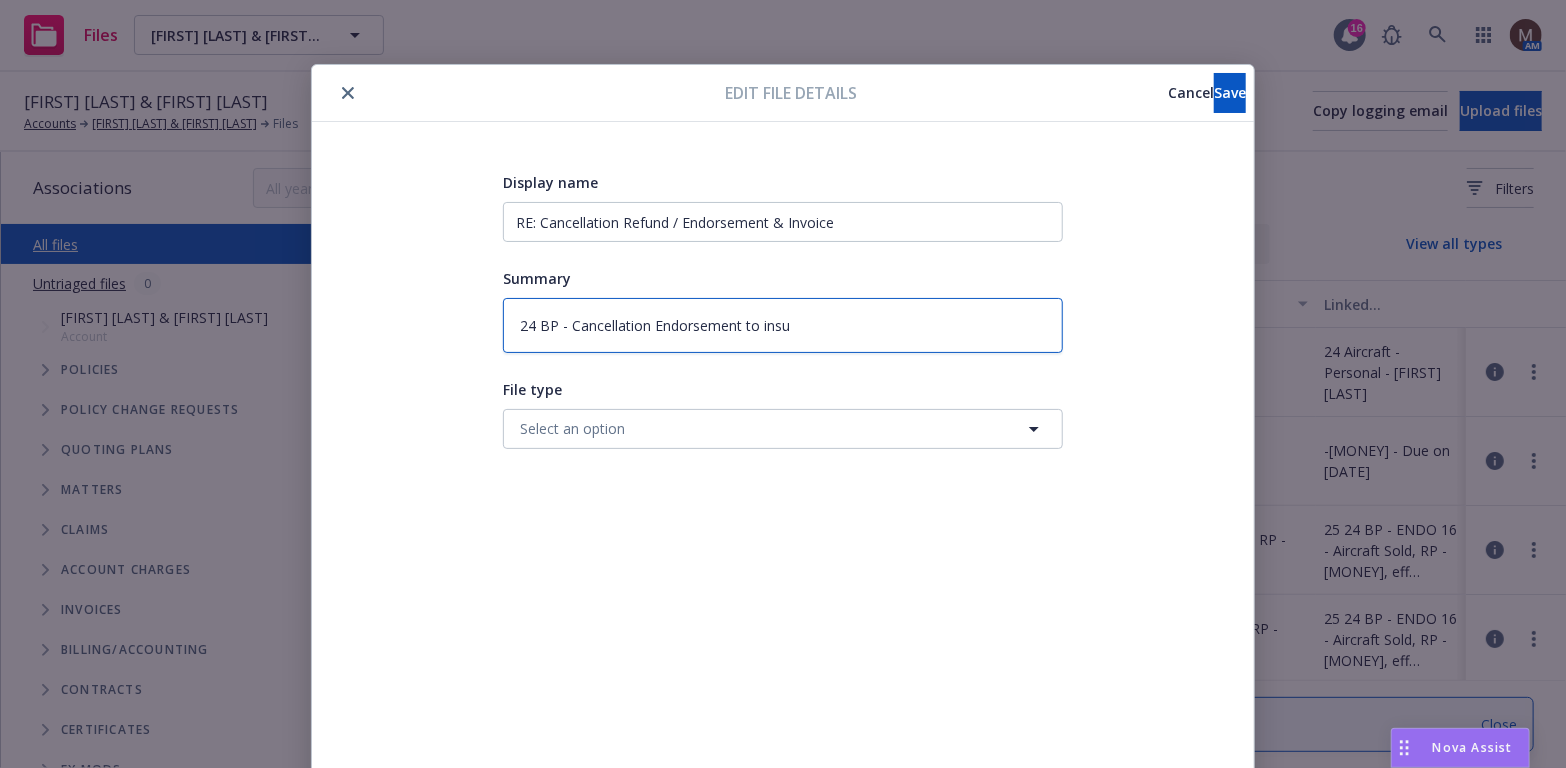 type on "x" 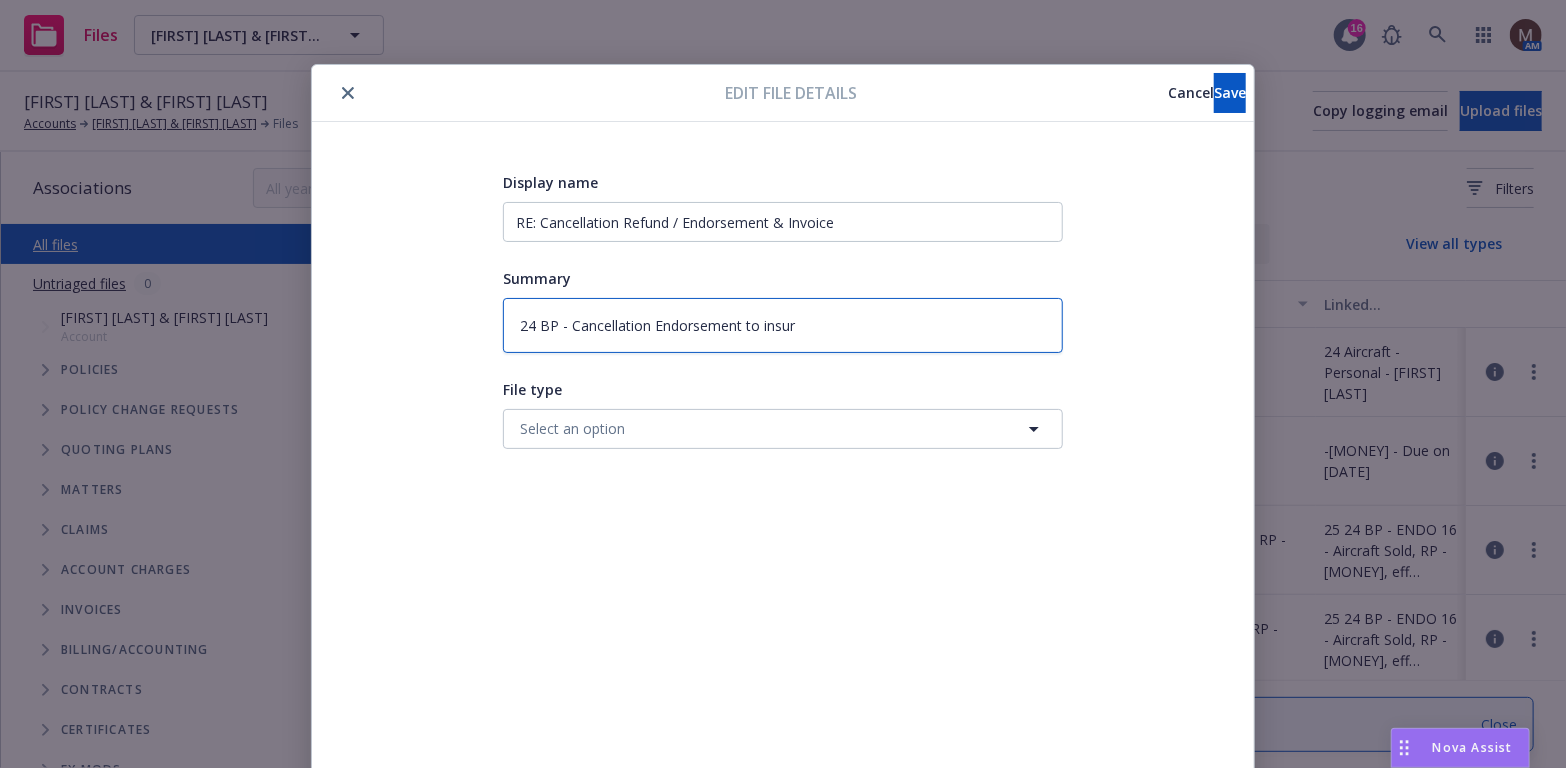 type on "x" 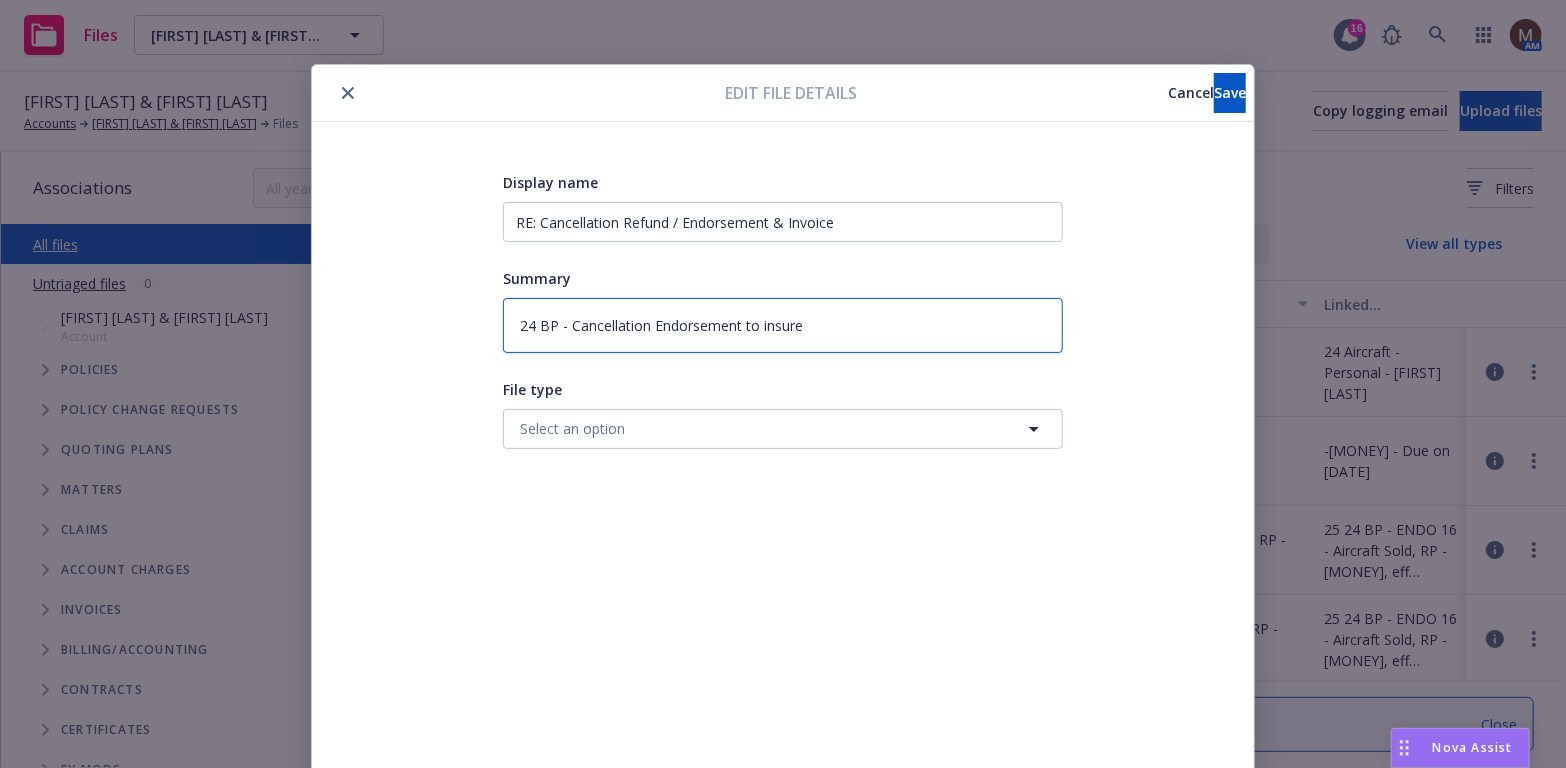 type on "x" 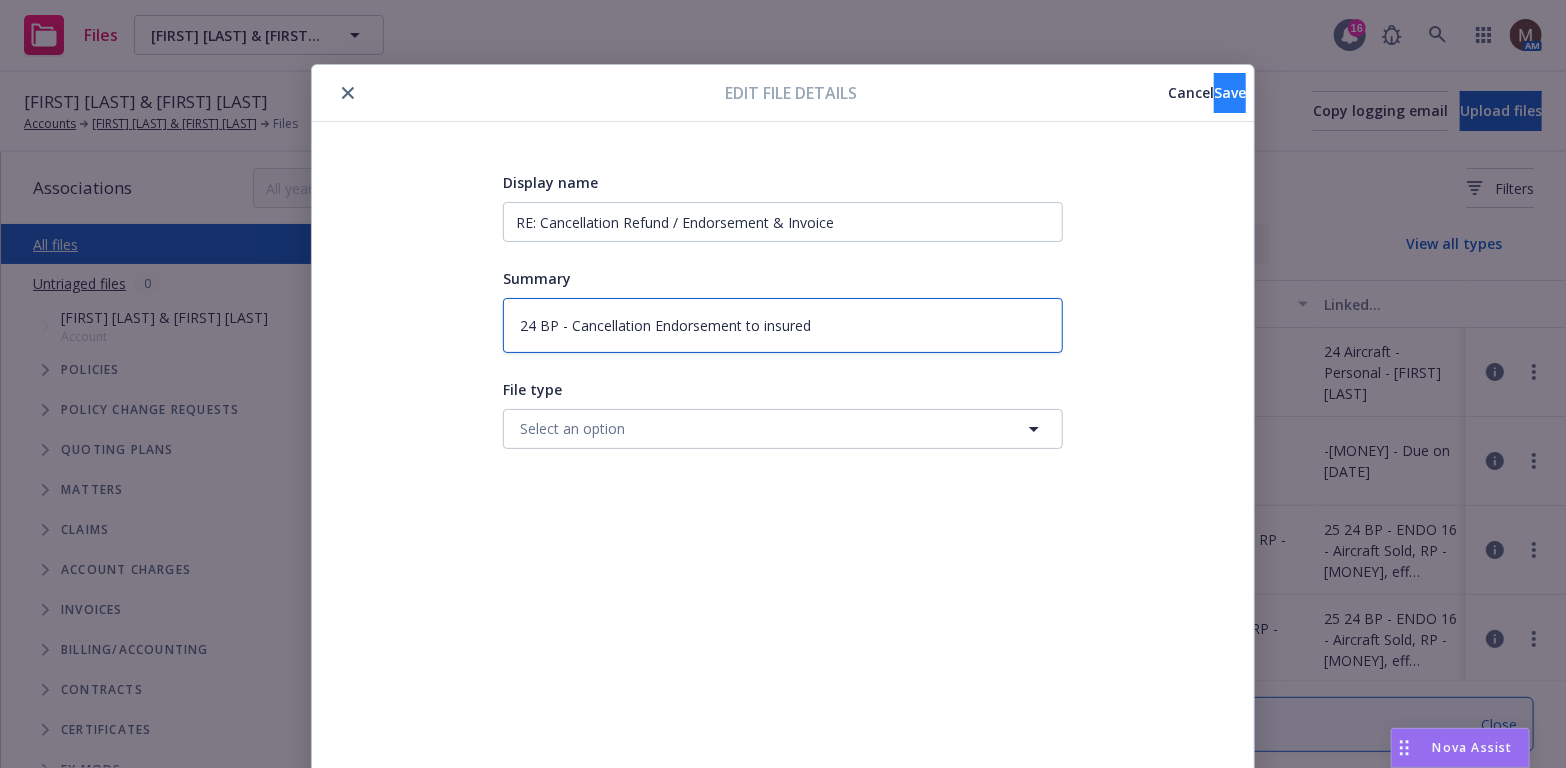 type on "24 BP - Cancellation Endorsement to insured" 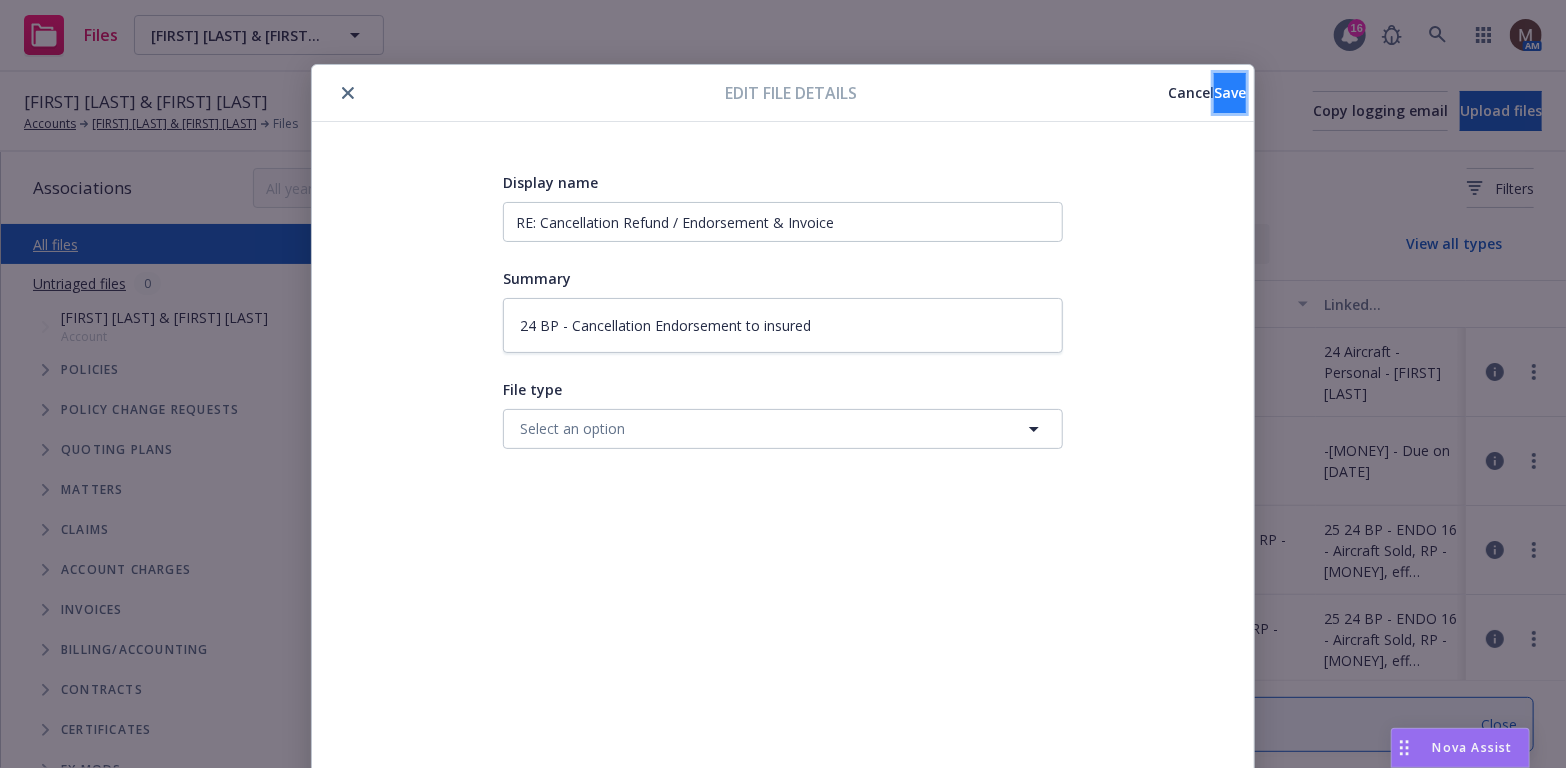 click on "Save" at bounding box center [1230, 92] 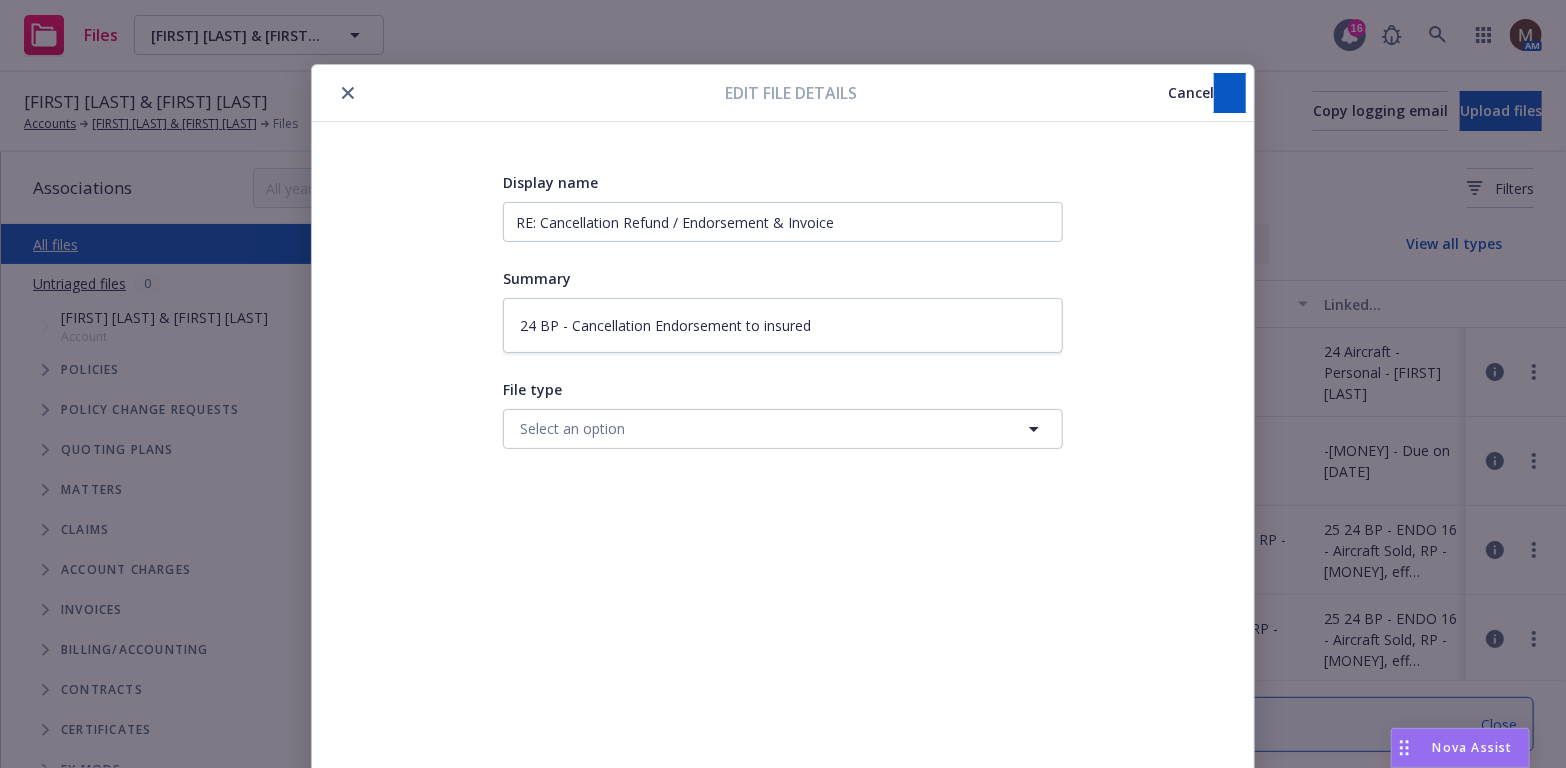 type on "x" 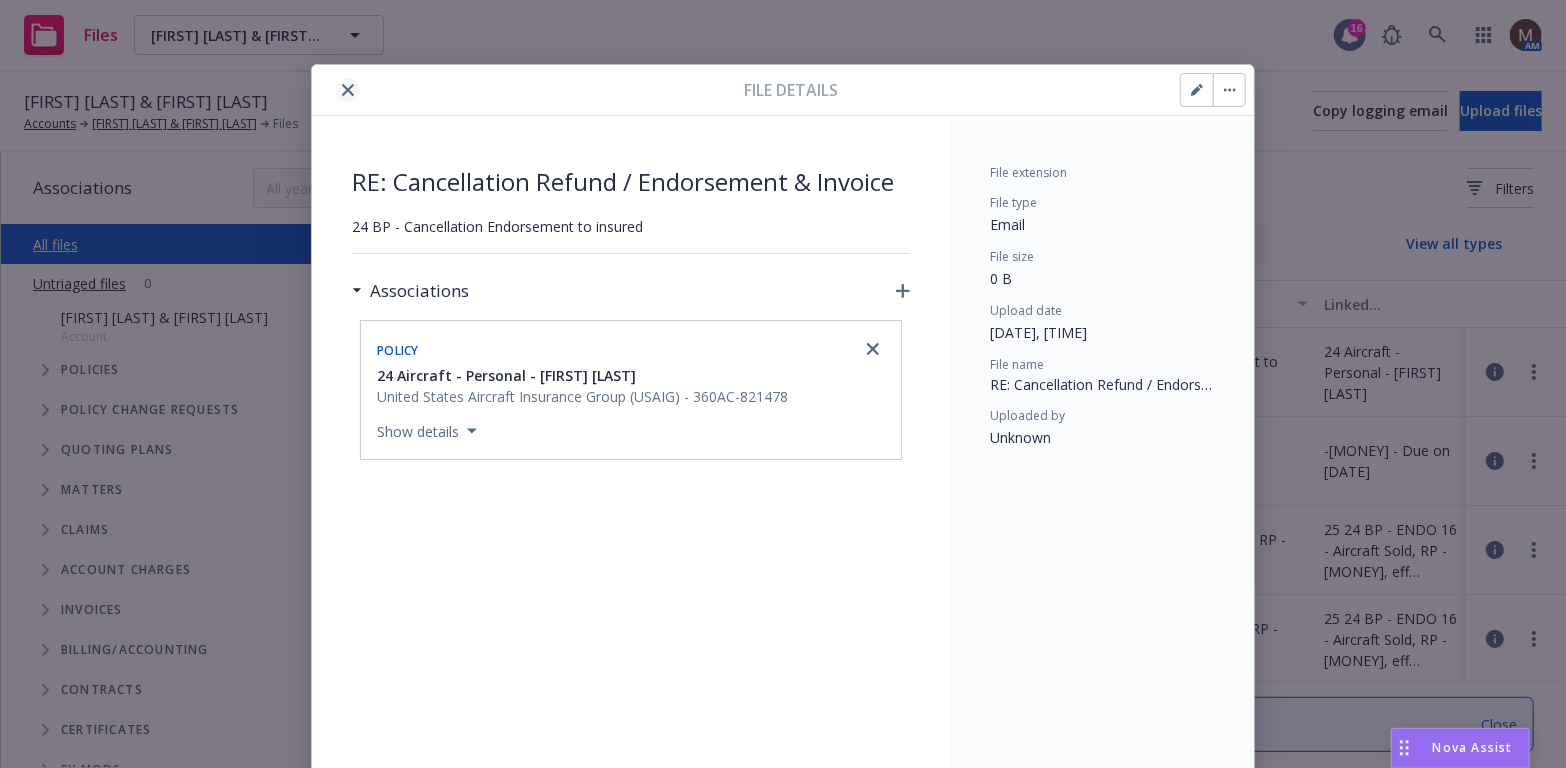 click 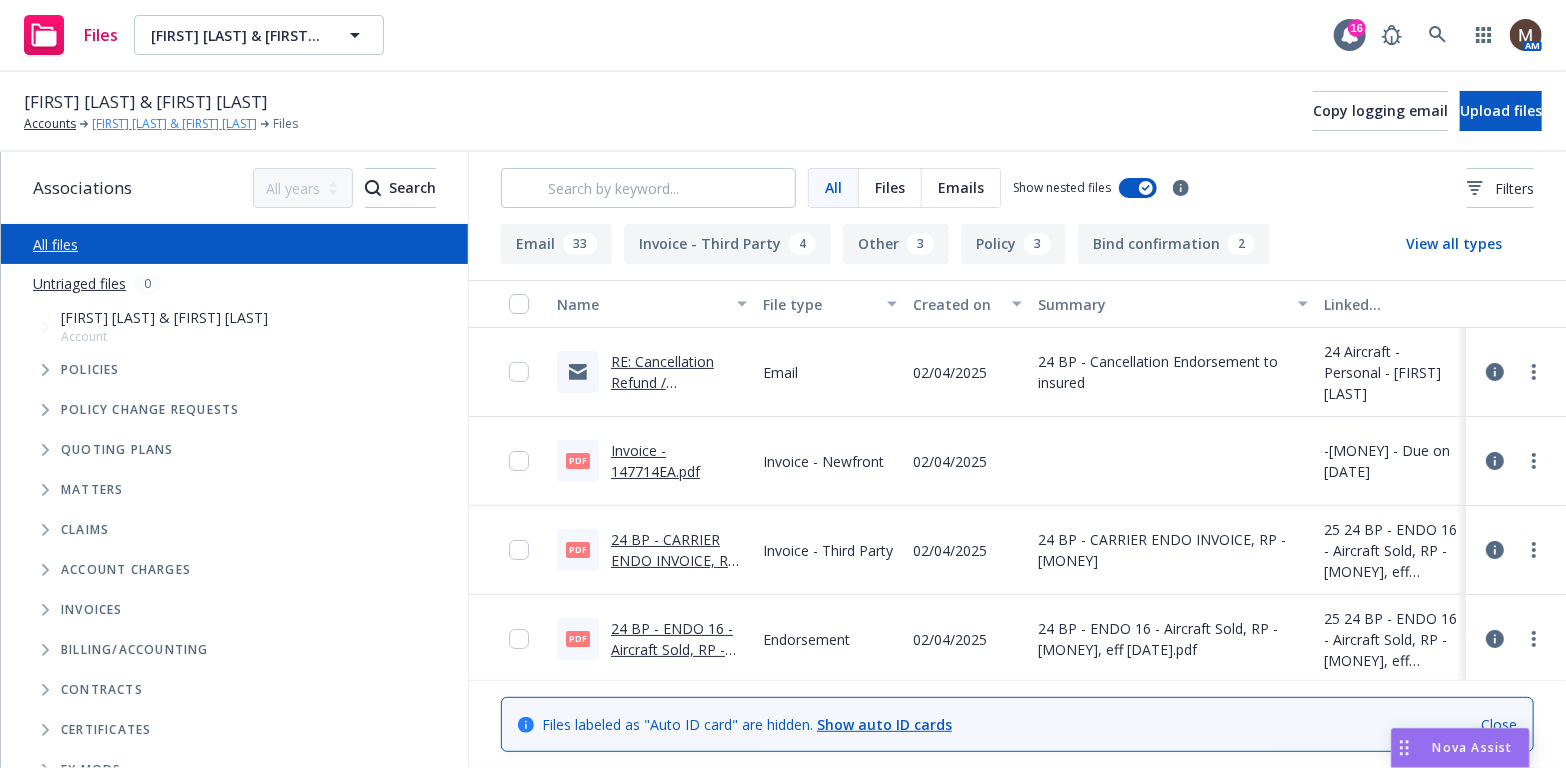click on "[FIRST] [LAST] & [FIRST] [LAST]" at bounding box center [174, 124] 